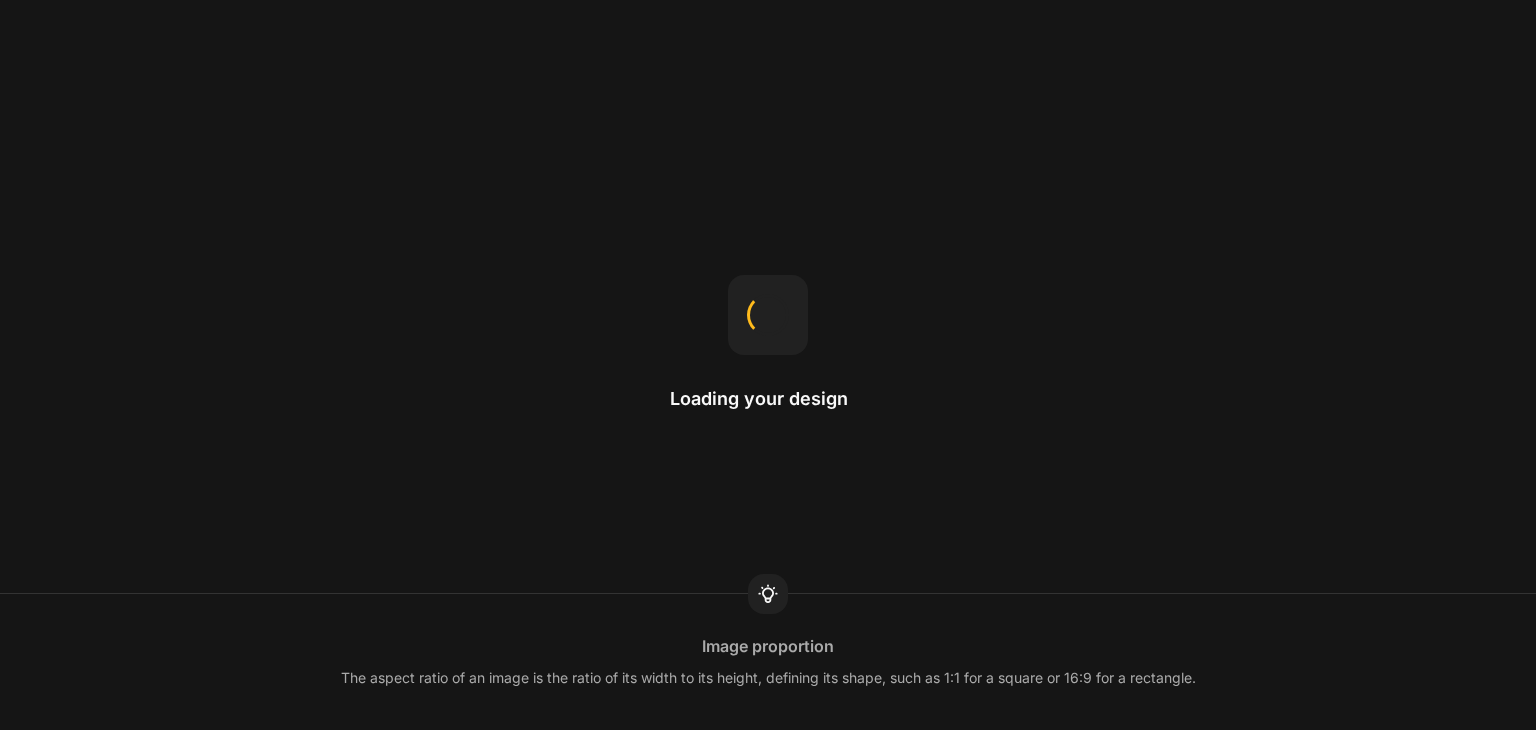 scroll, scrollTop: 0, scrollLeft: 0, axis: both 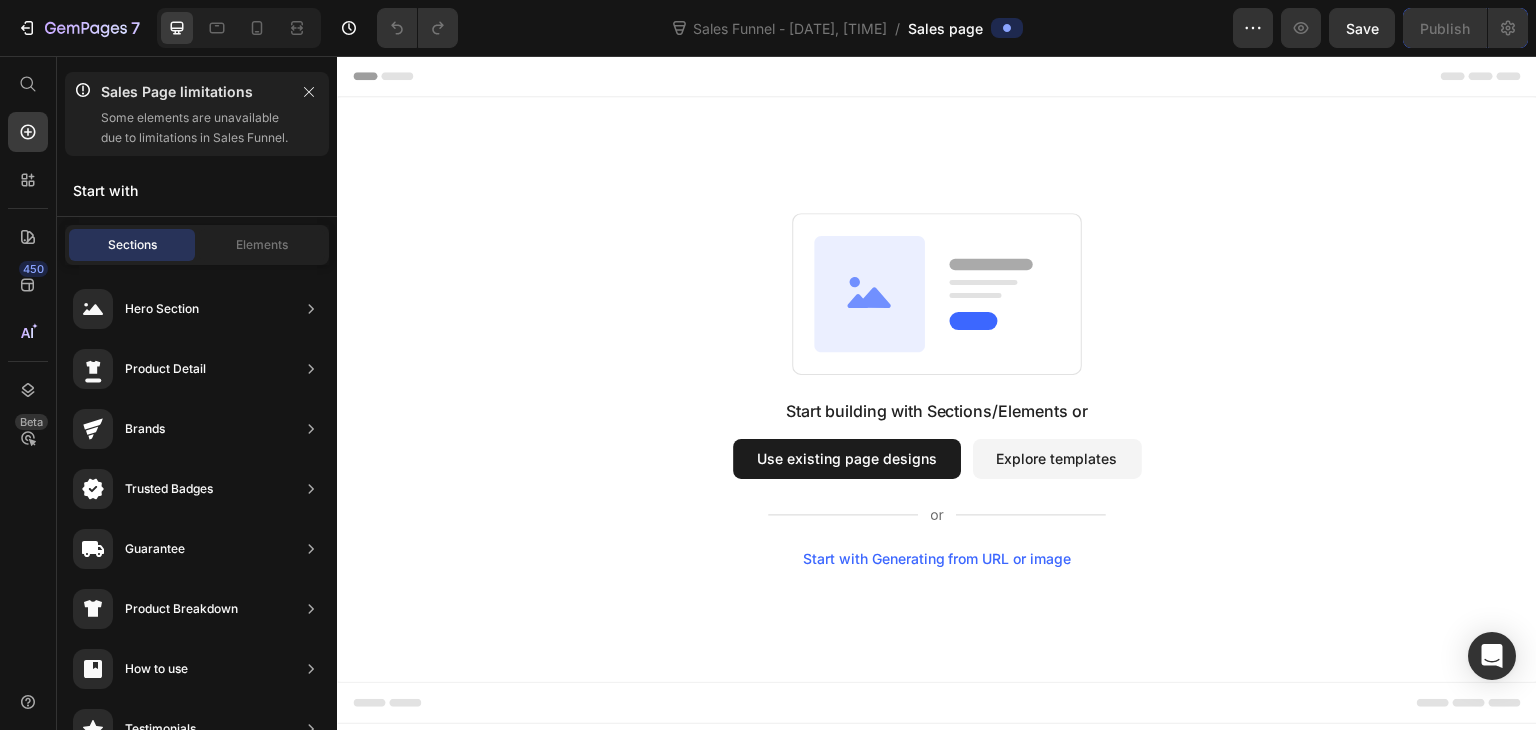 click on "Use existing page designs" at bounding box center [847, 459] 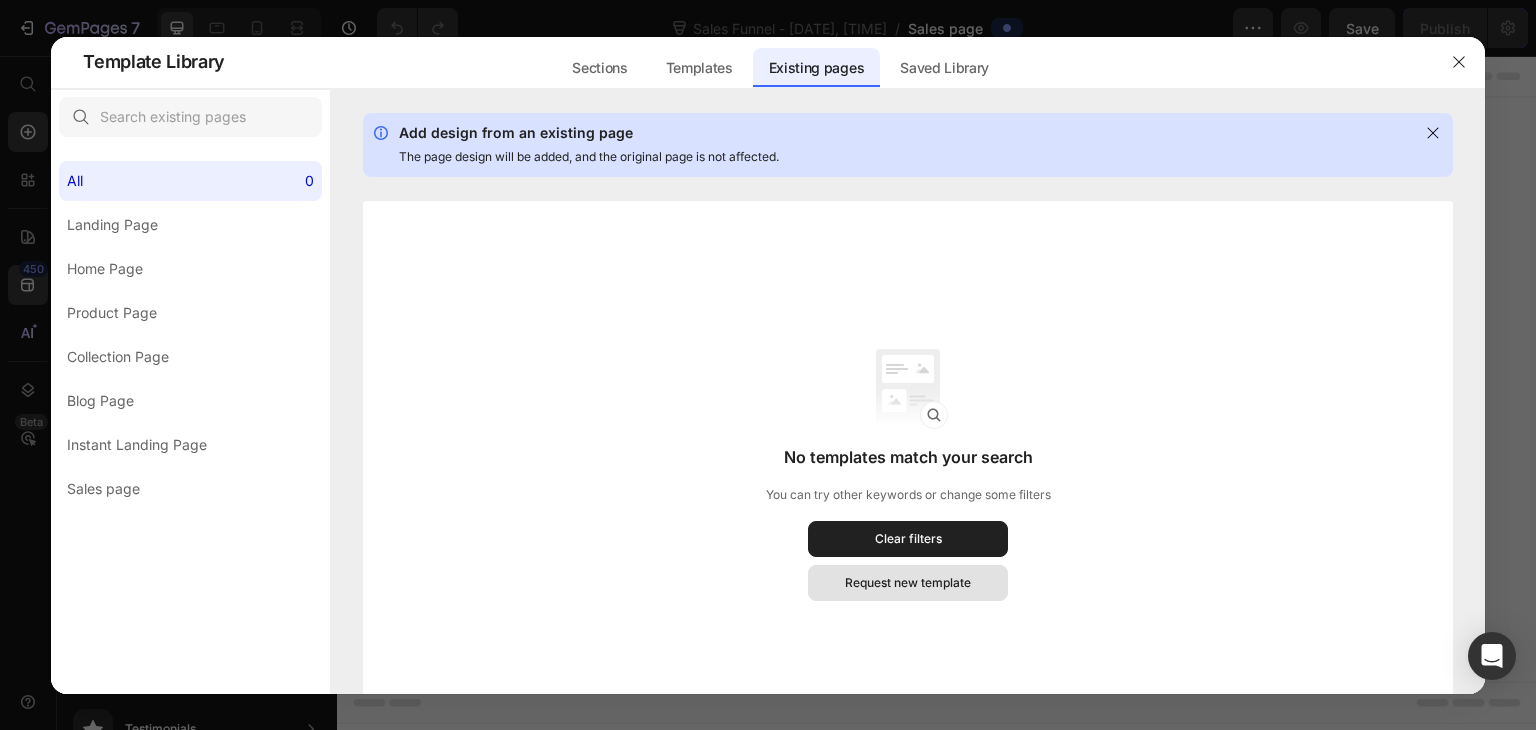 click on "Request new template" at bounding box center (908, 583) 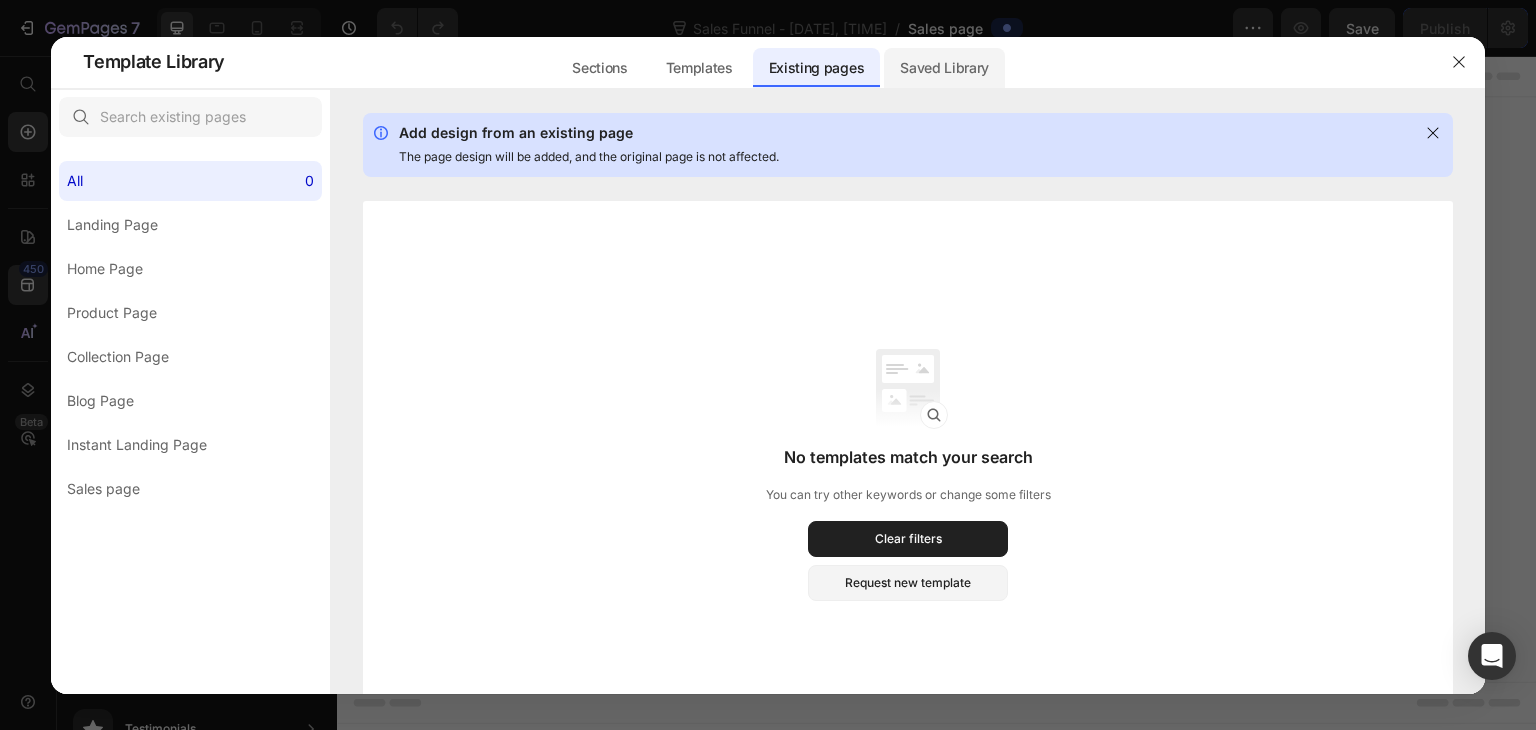 click on "Saved Library" 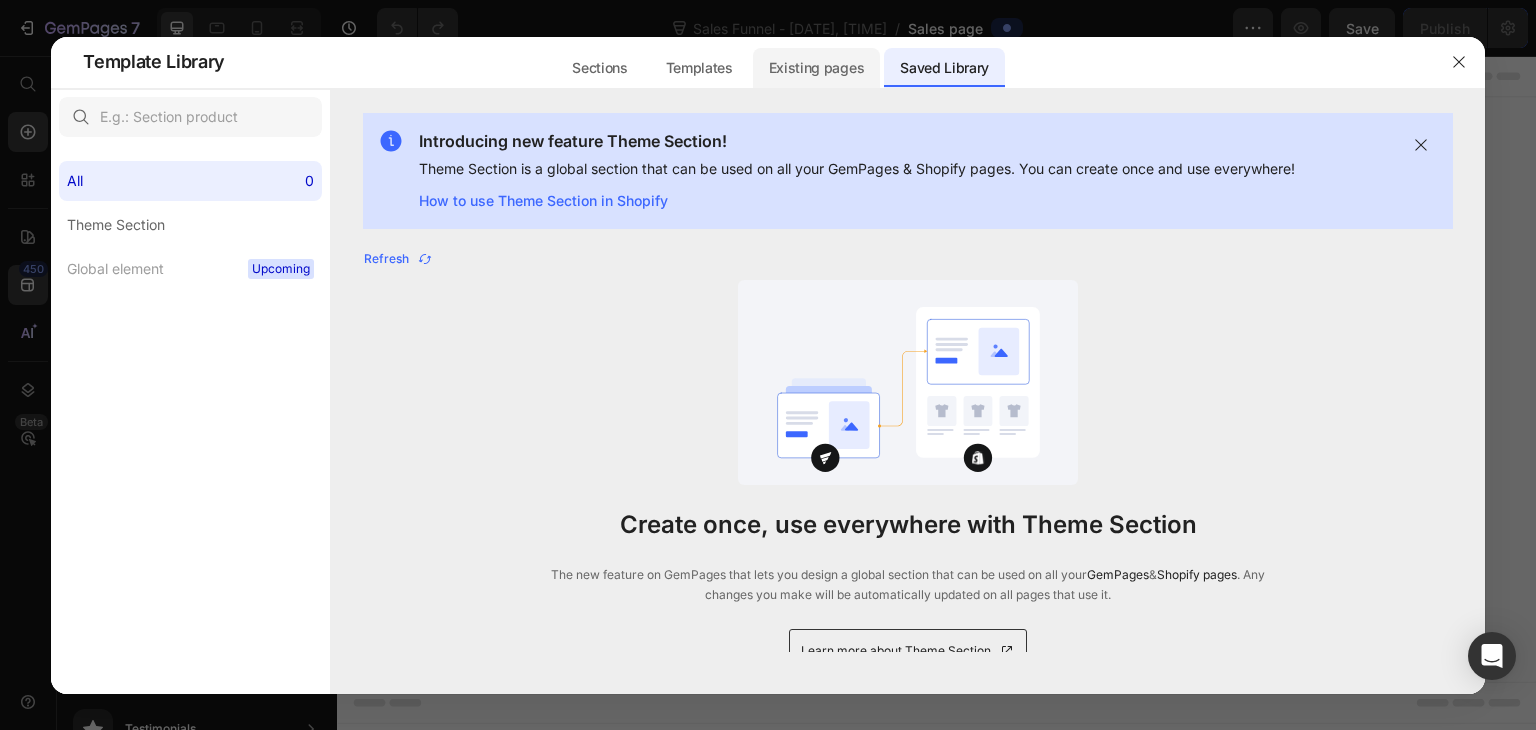 click on "Existing pages" 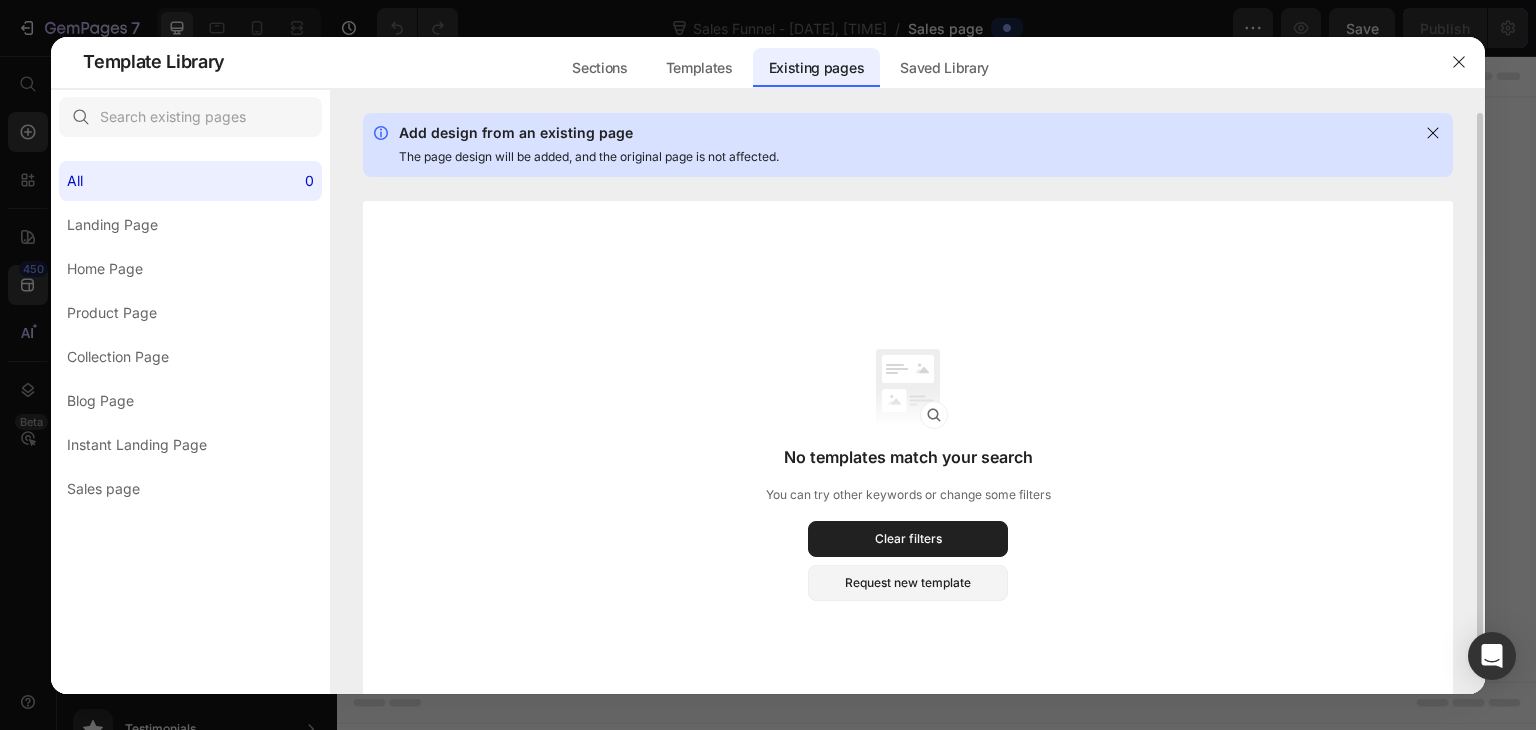 click on "The page design will be added, and the original page is not affected." 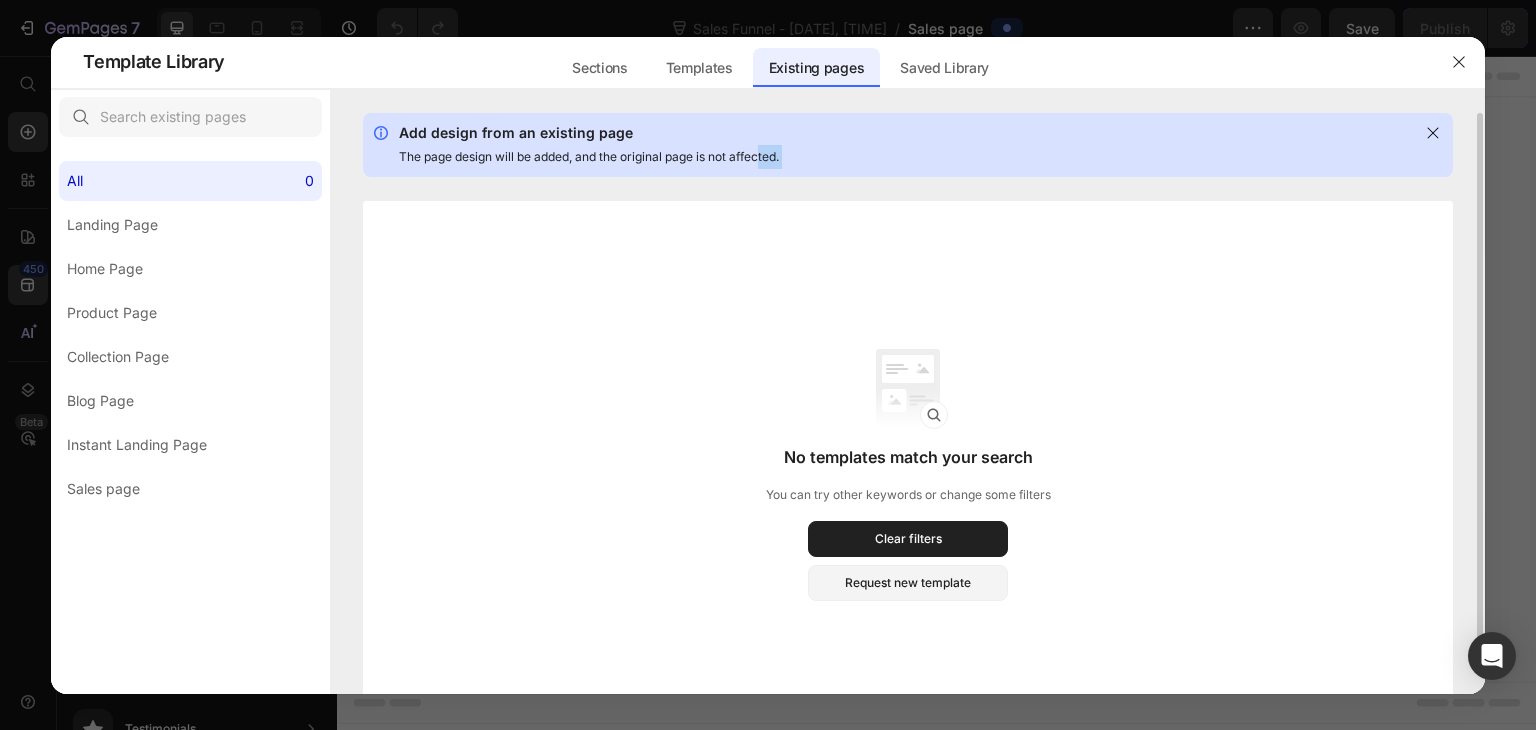 click on "Add design from an existing page The page design will be added, and the original page is not affected. No templates match your search You can try other keywords or change some filters Clear filters Request new template" at bounding box center (908, 403) 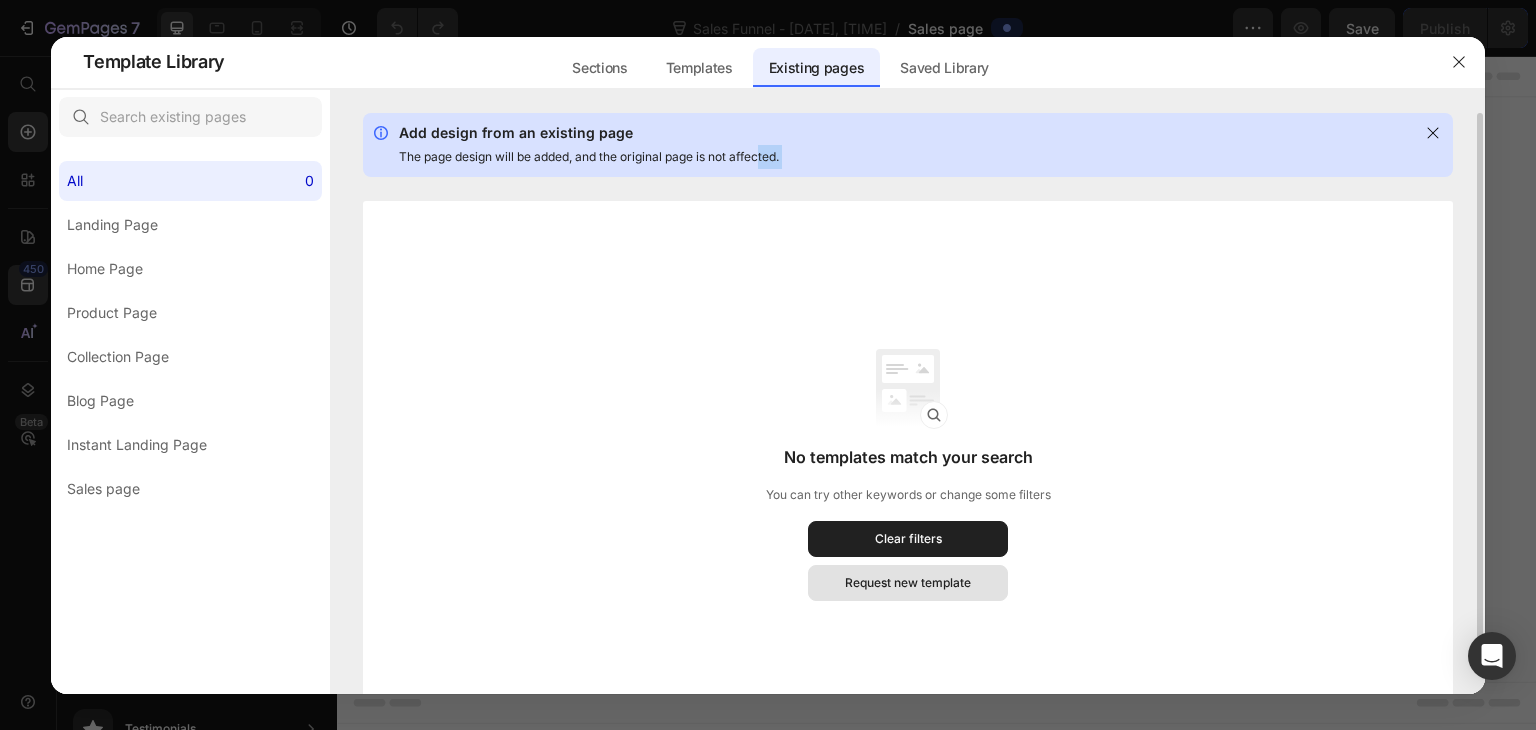 click on "Request new template" at bounding box center [908, 583] 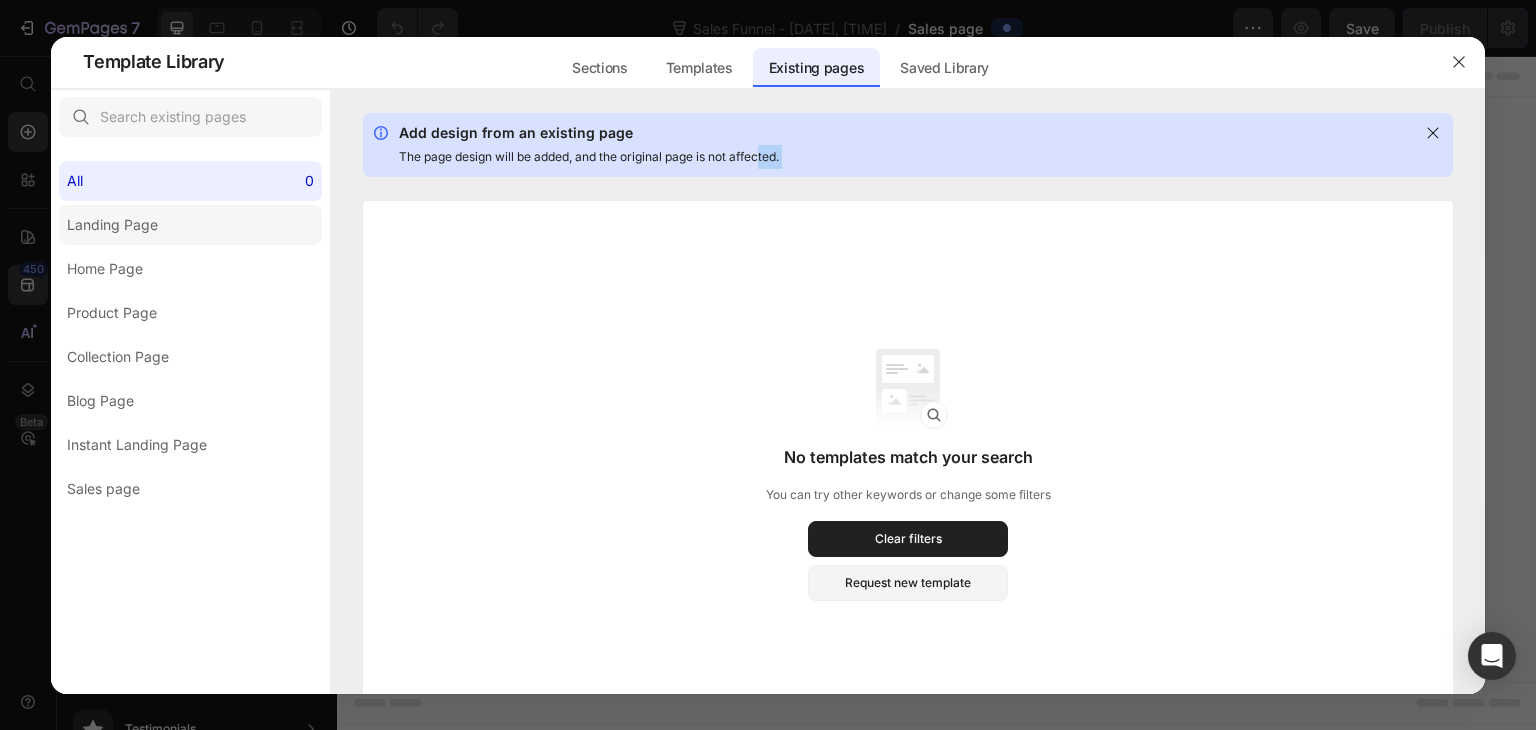click on "Landing Page" 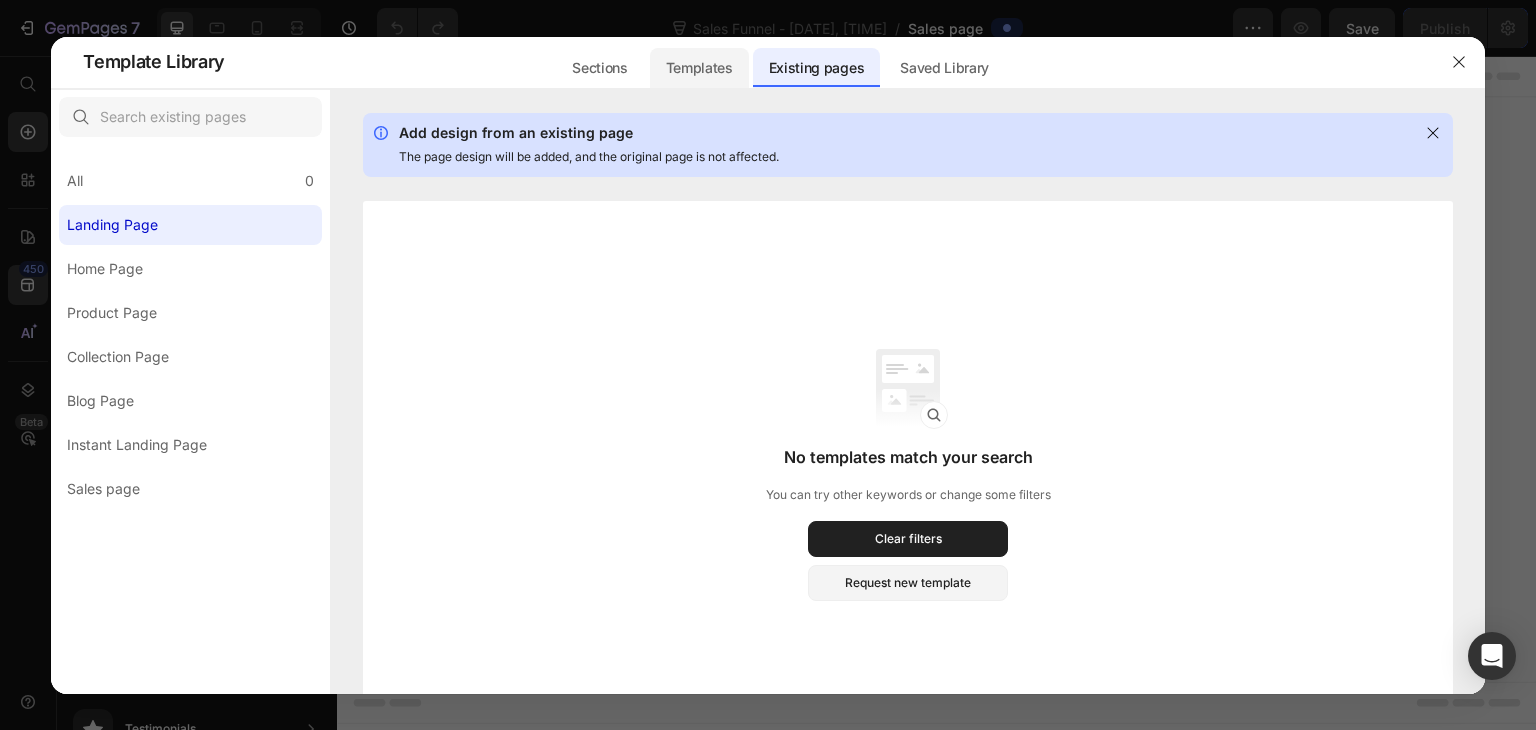 click on "Templates" 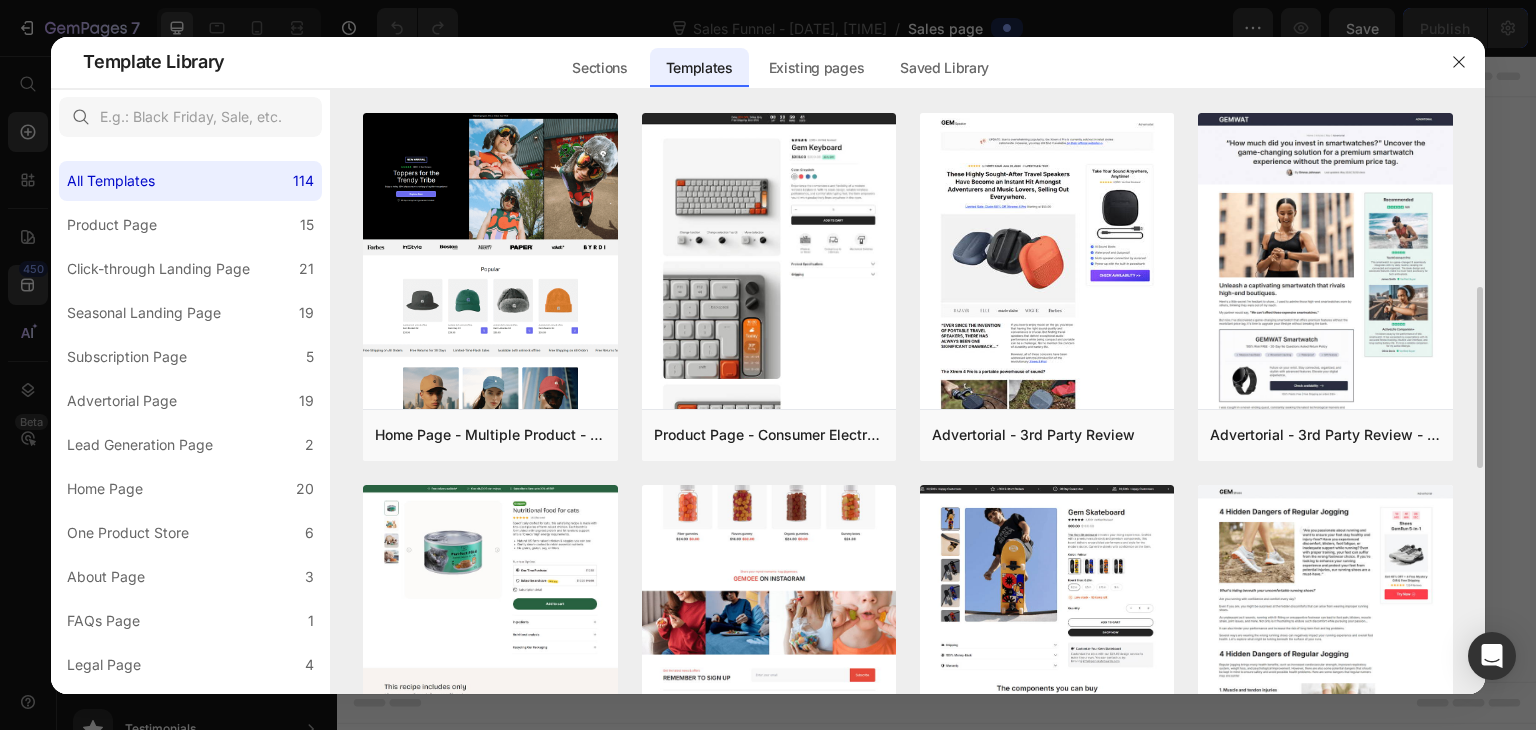 scroll, scrollTop: 133, scrollLeft: 0, axis: vertical 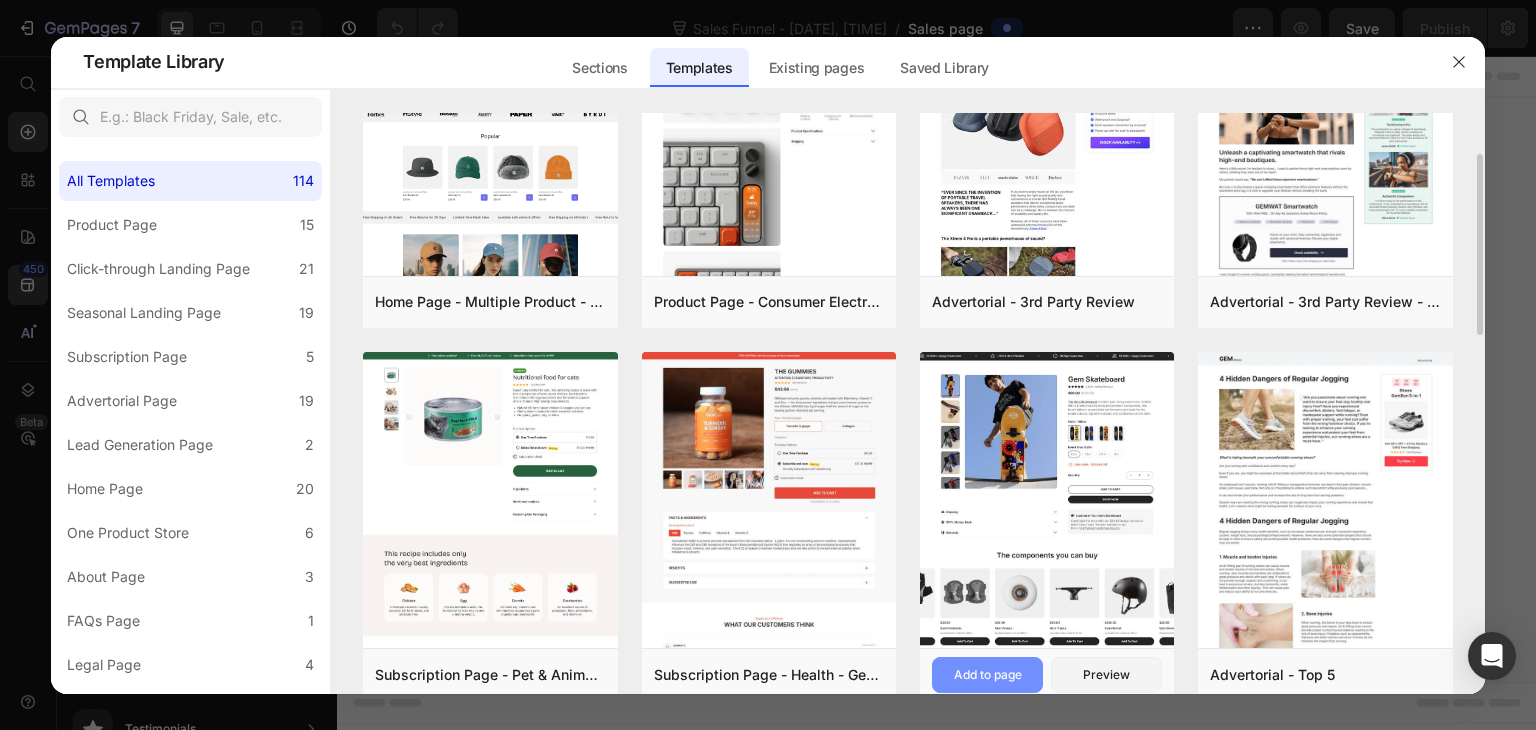 click on "Add to page" at bounding box center [987, 675] 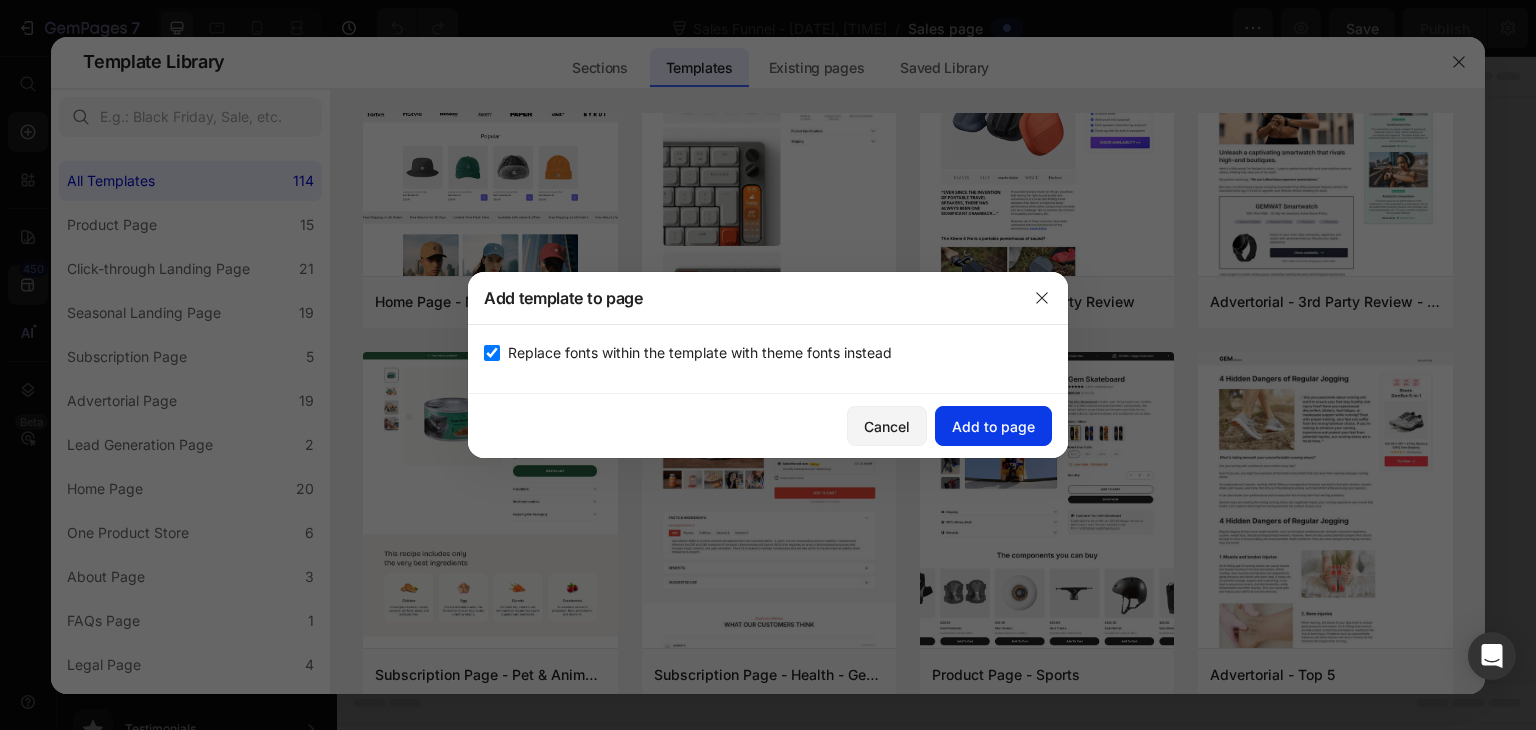 click on "Add to page" at bounding box center (993, 426) 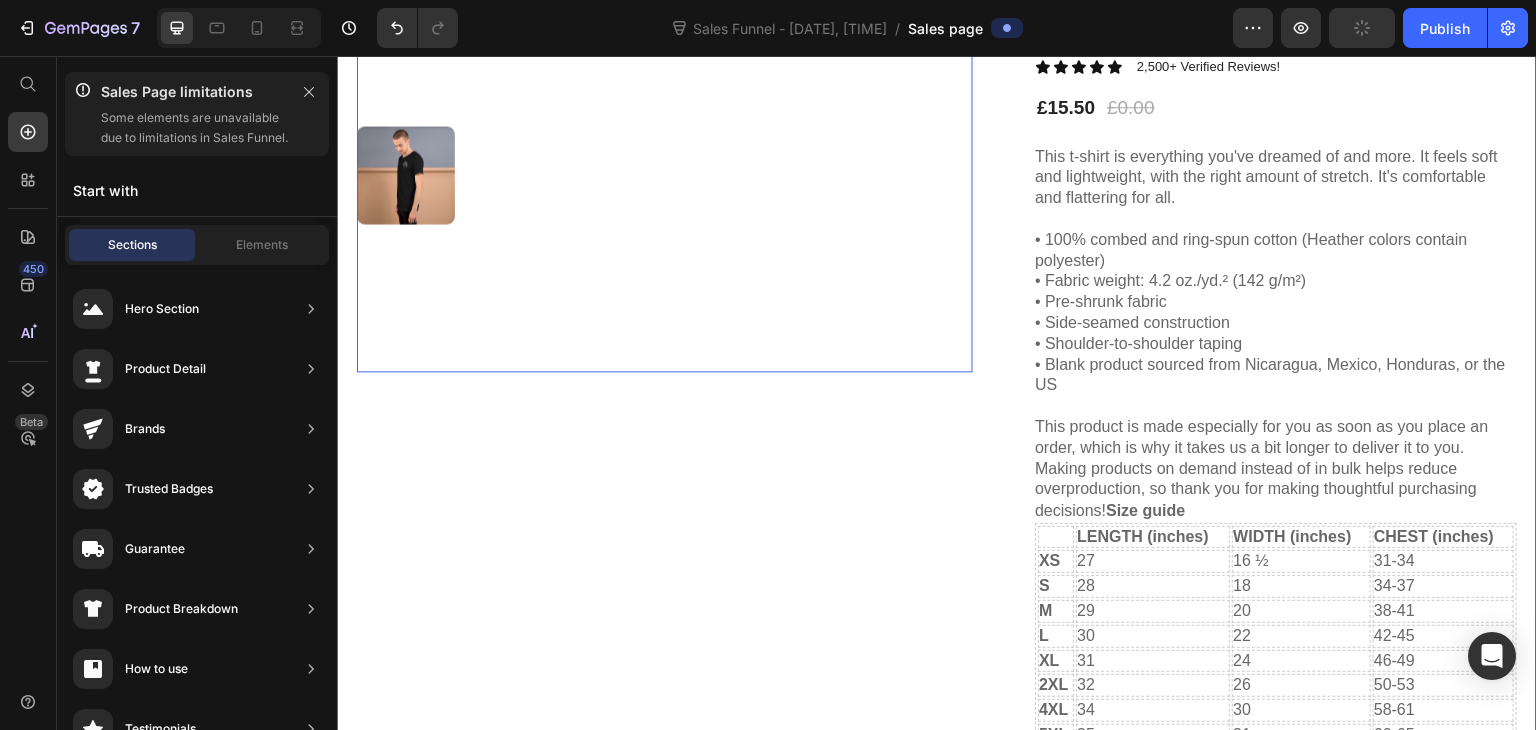 scroll, scrollTop: 307, scrollLeft: 0, axis: vertical 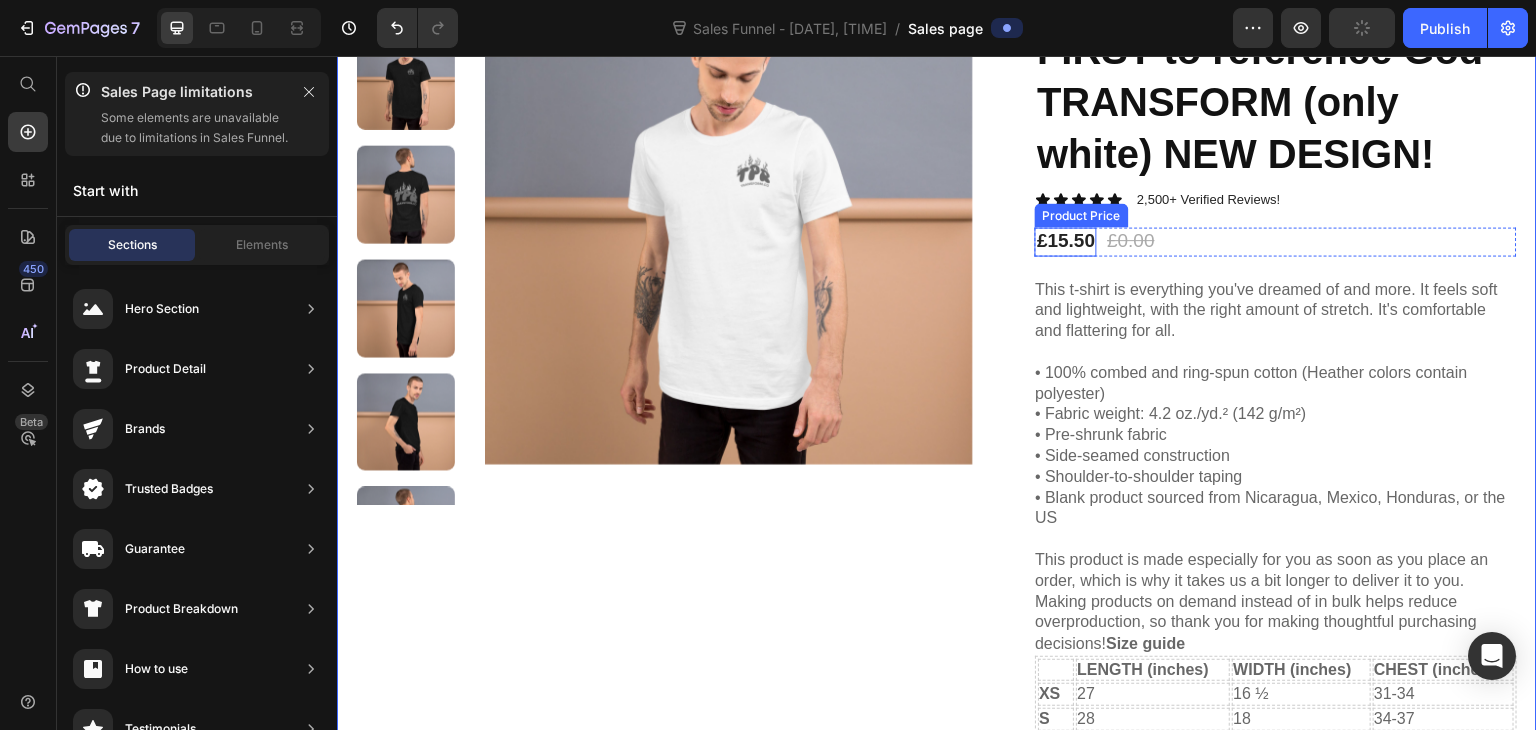 click on "Icon" at bounding box center [1061, 200] 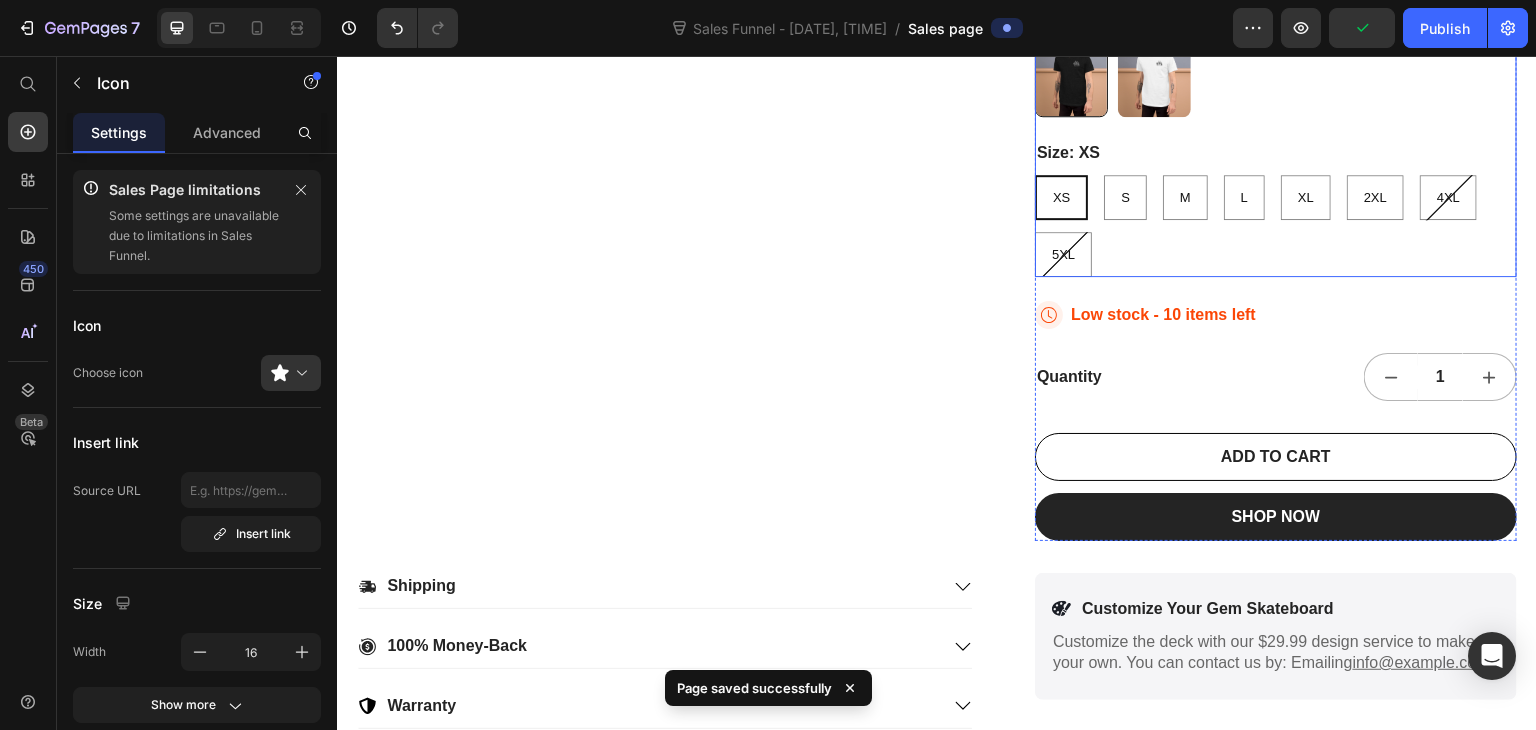 scroll, scrollTop: 1507, scrollLeft: 0, axis: vertical 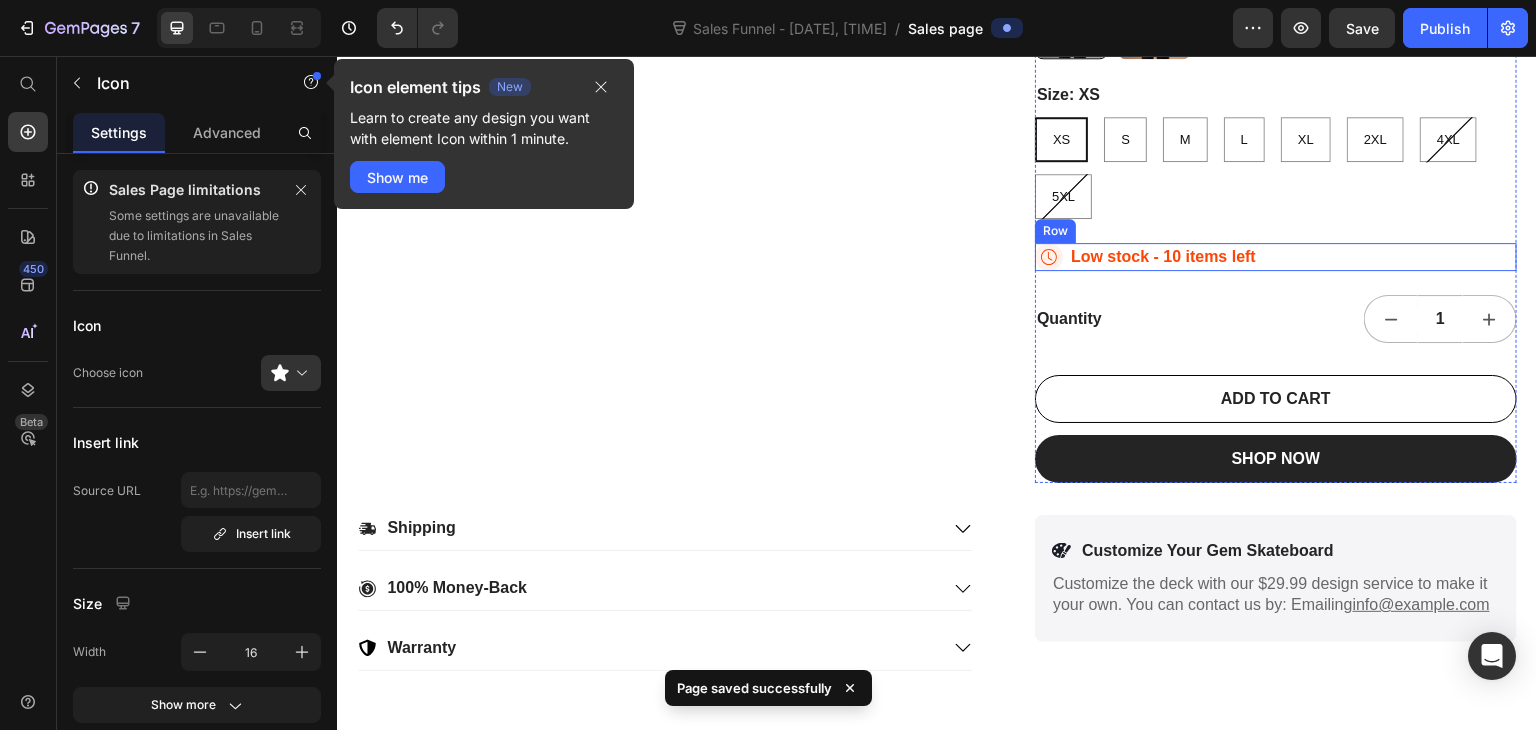 drag, startPoint x: 1116, startPoint y: 253, endPoint x: 1107, endPoint y: 241, distance: 15 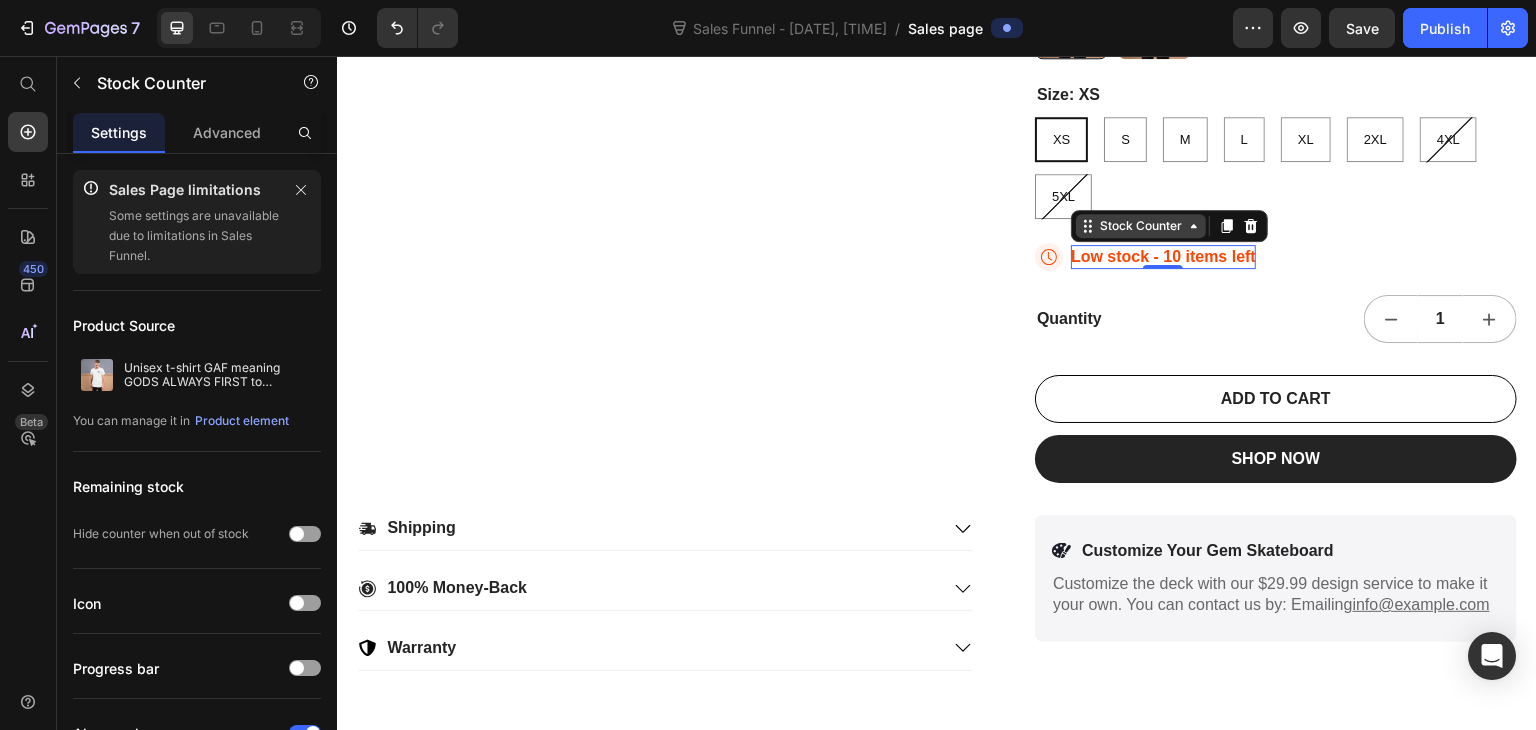 click on "Stock Counter" at bounding box center (1141, 226) 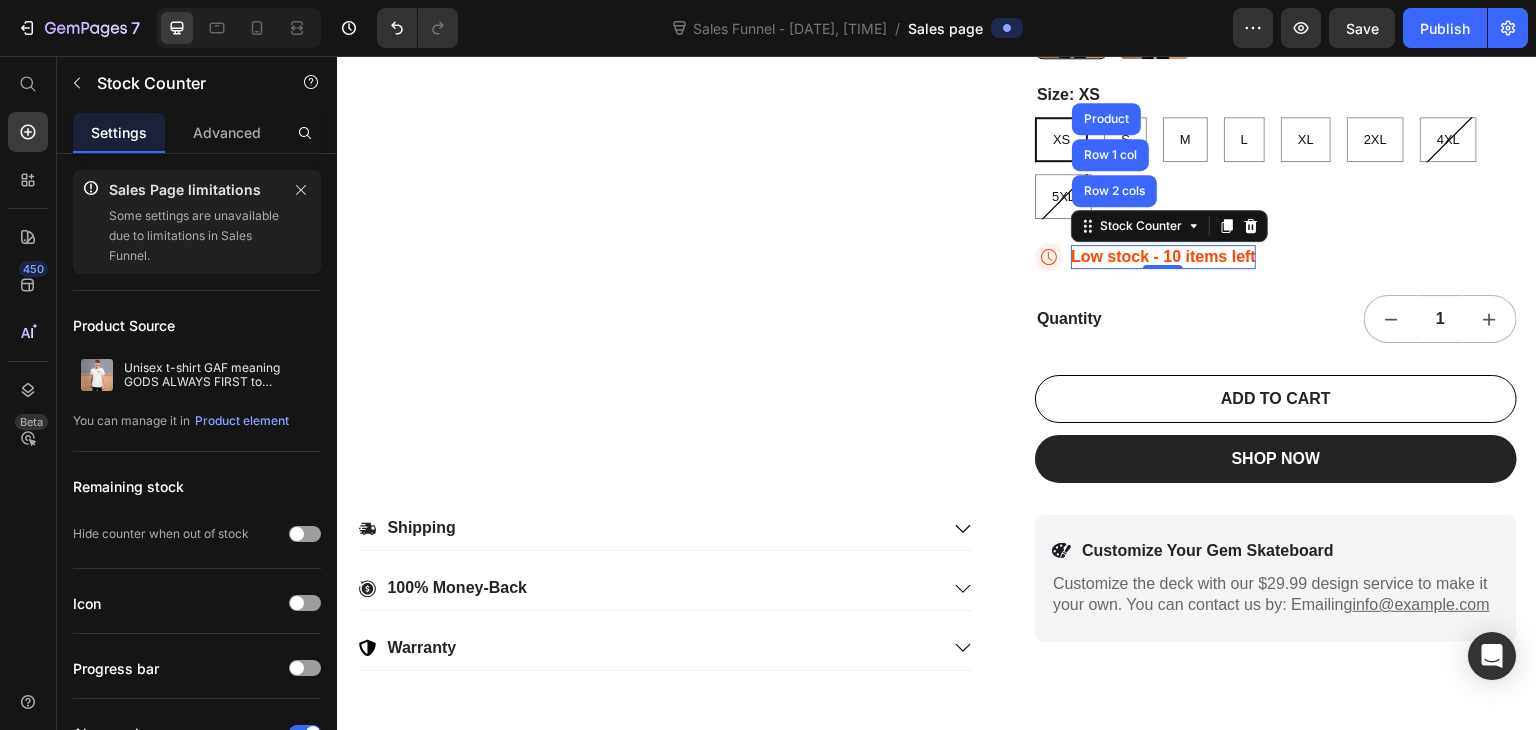 drag, startPoint x: 1163, startPoint y: 224, endPoint x: 941, endPoint y: 82, distance: 263.52988 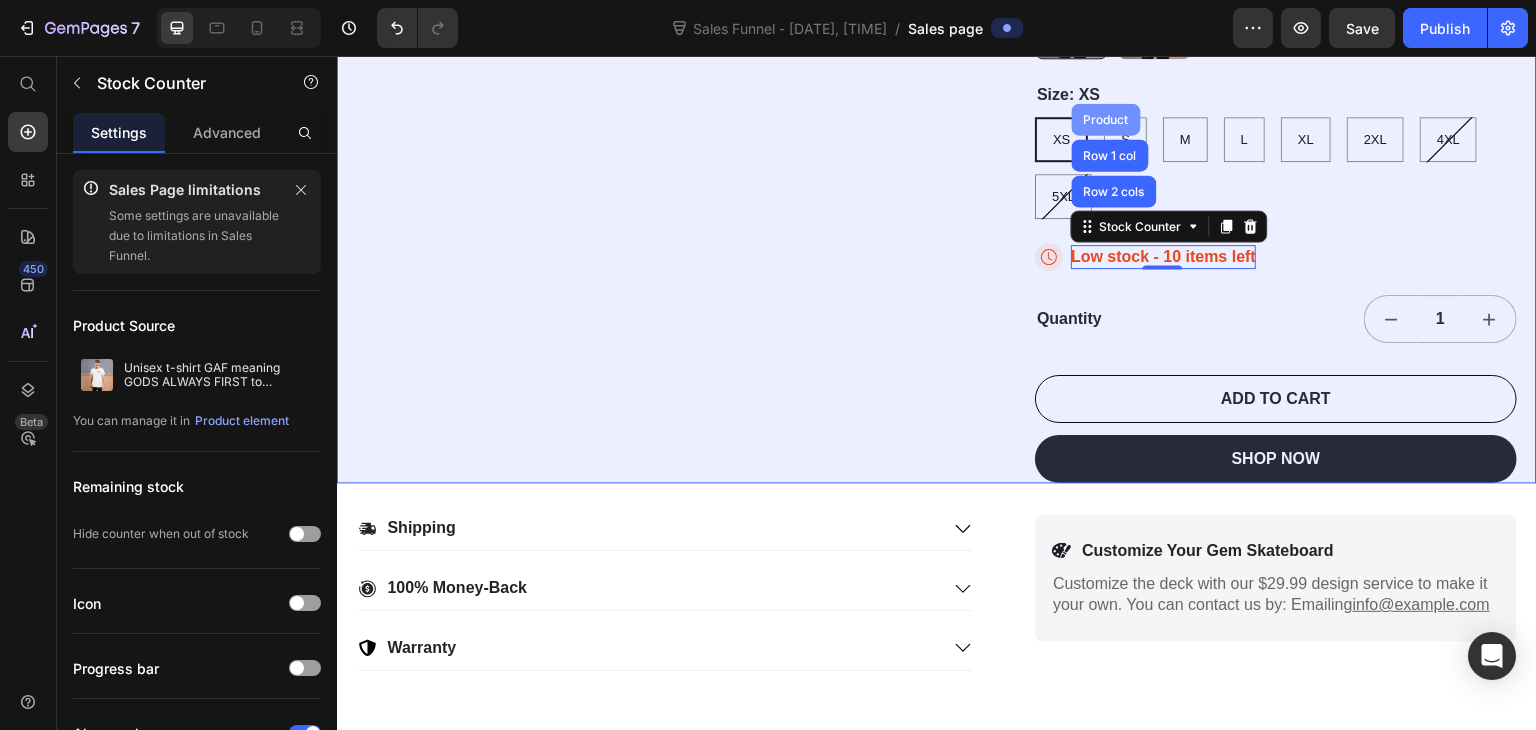 click on "Product" at bounding box center [1106, 119] 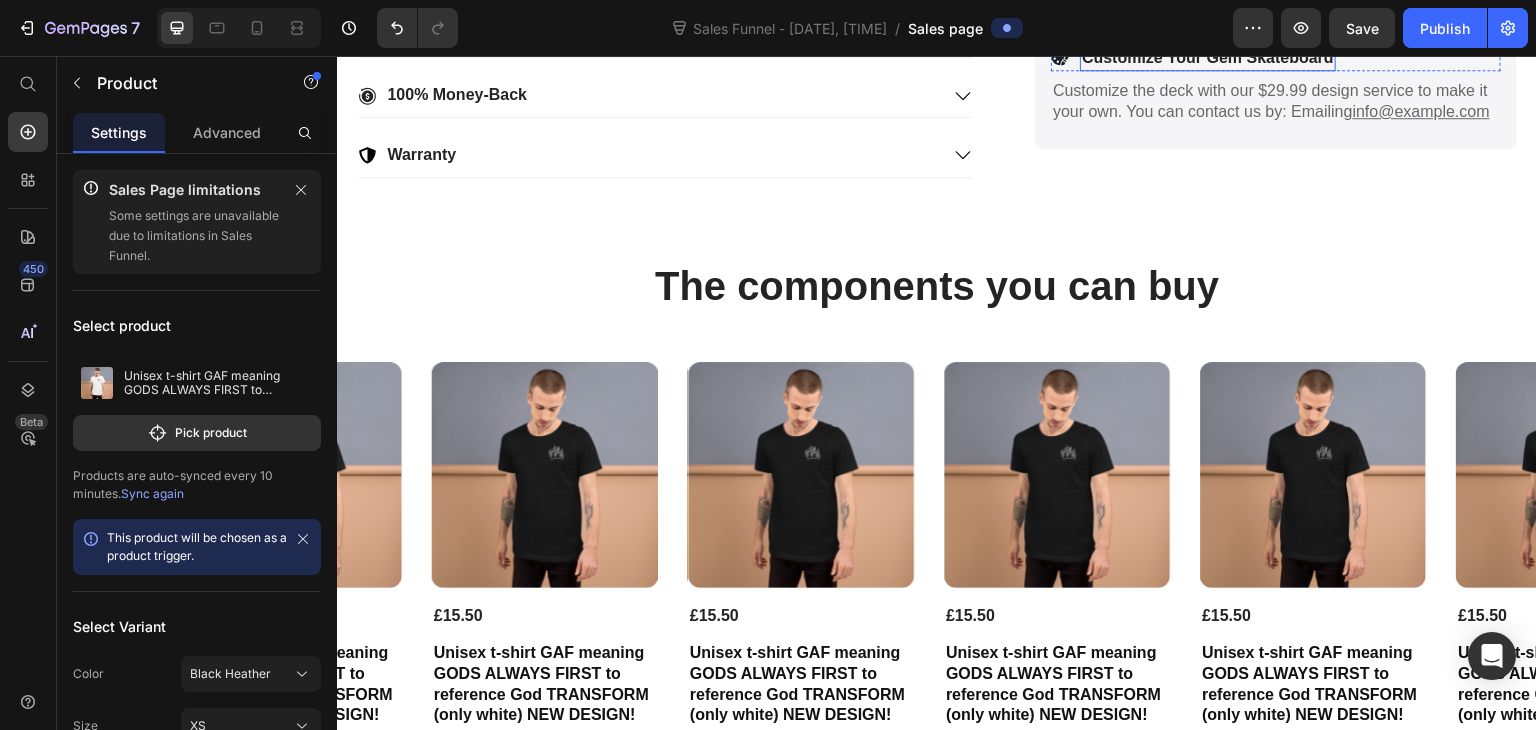 scroll, scrollTop: 2133, scrollLeft: 0, axis: vertical 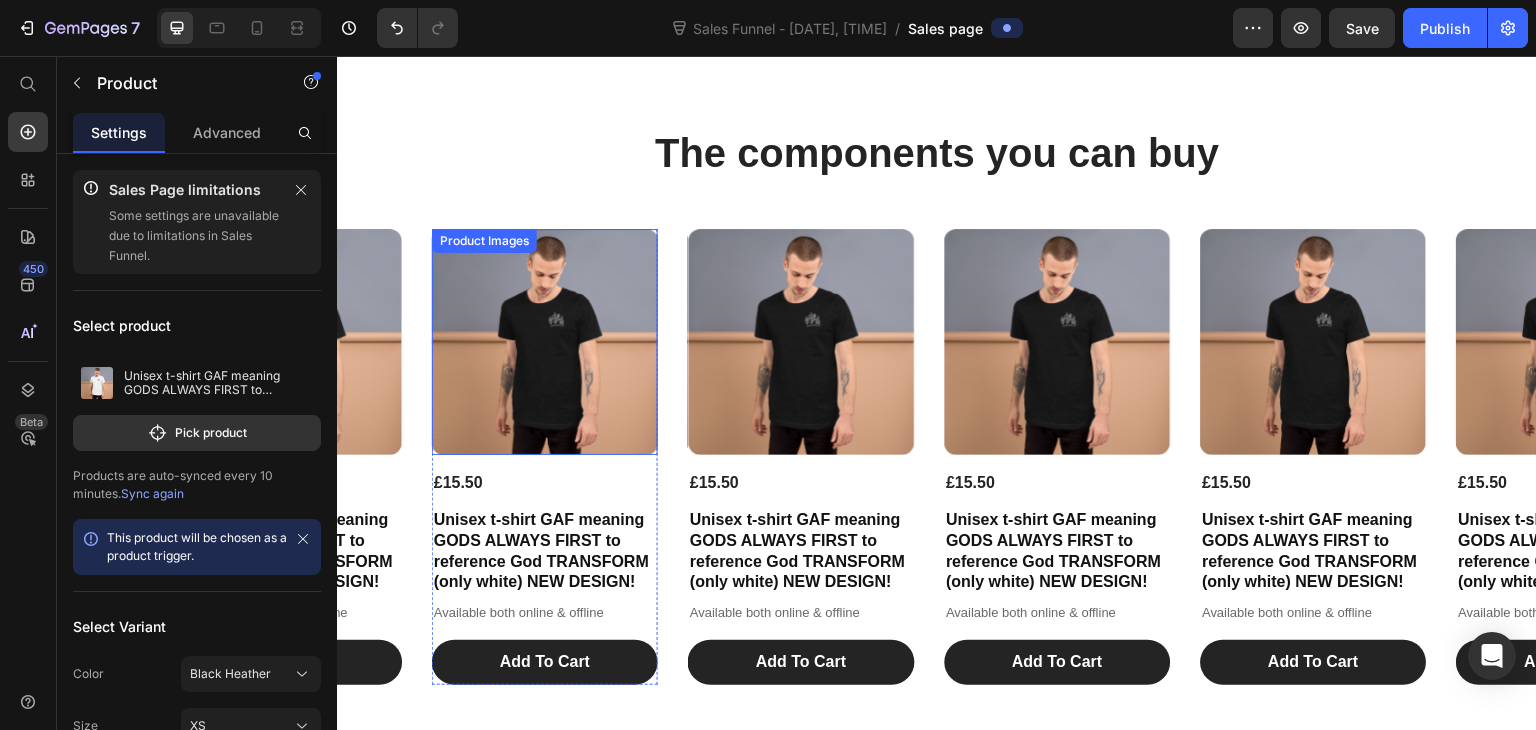 click at bounding box center [545, 342] 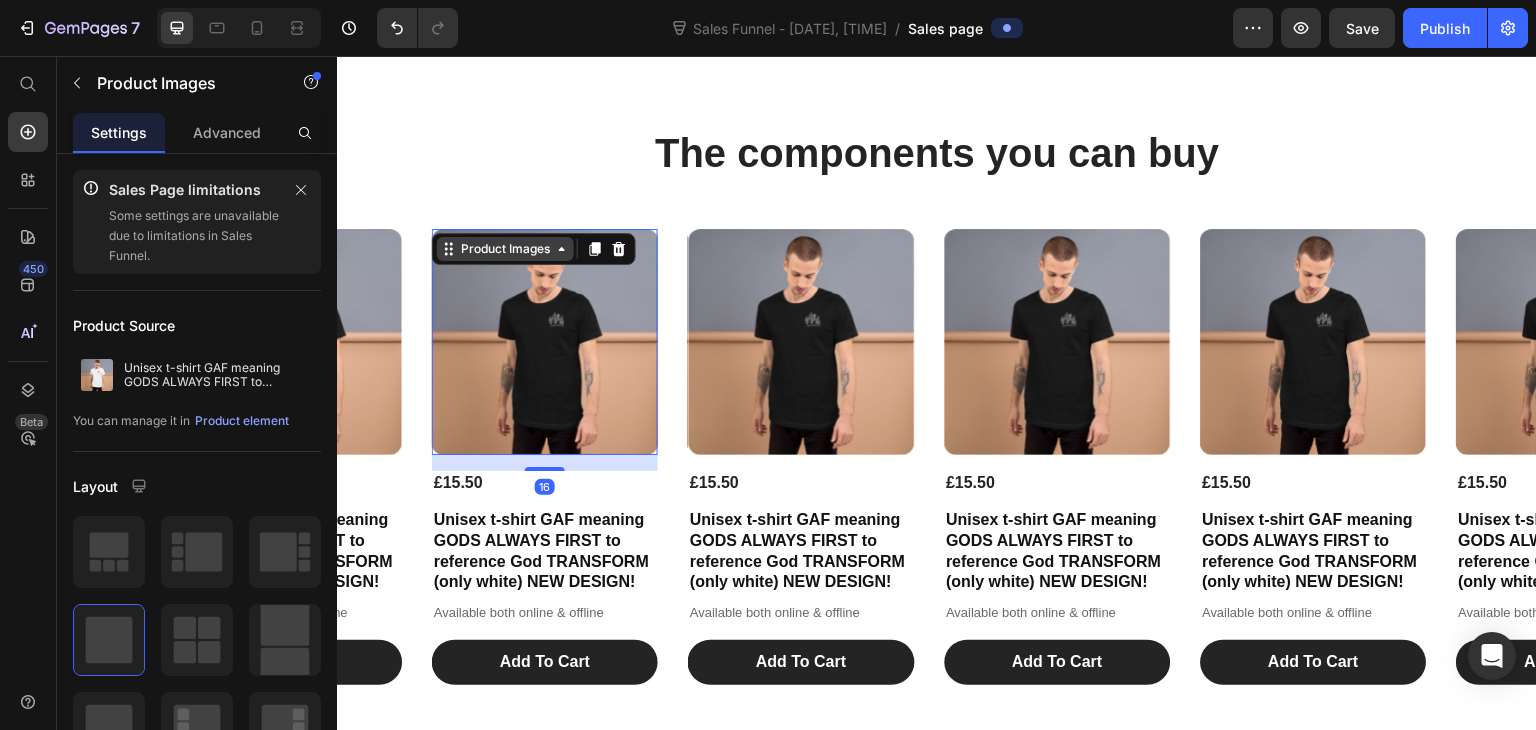 click on "Product Images" at bounding box center (505, 249) 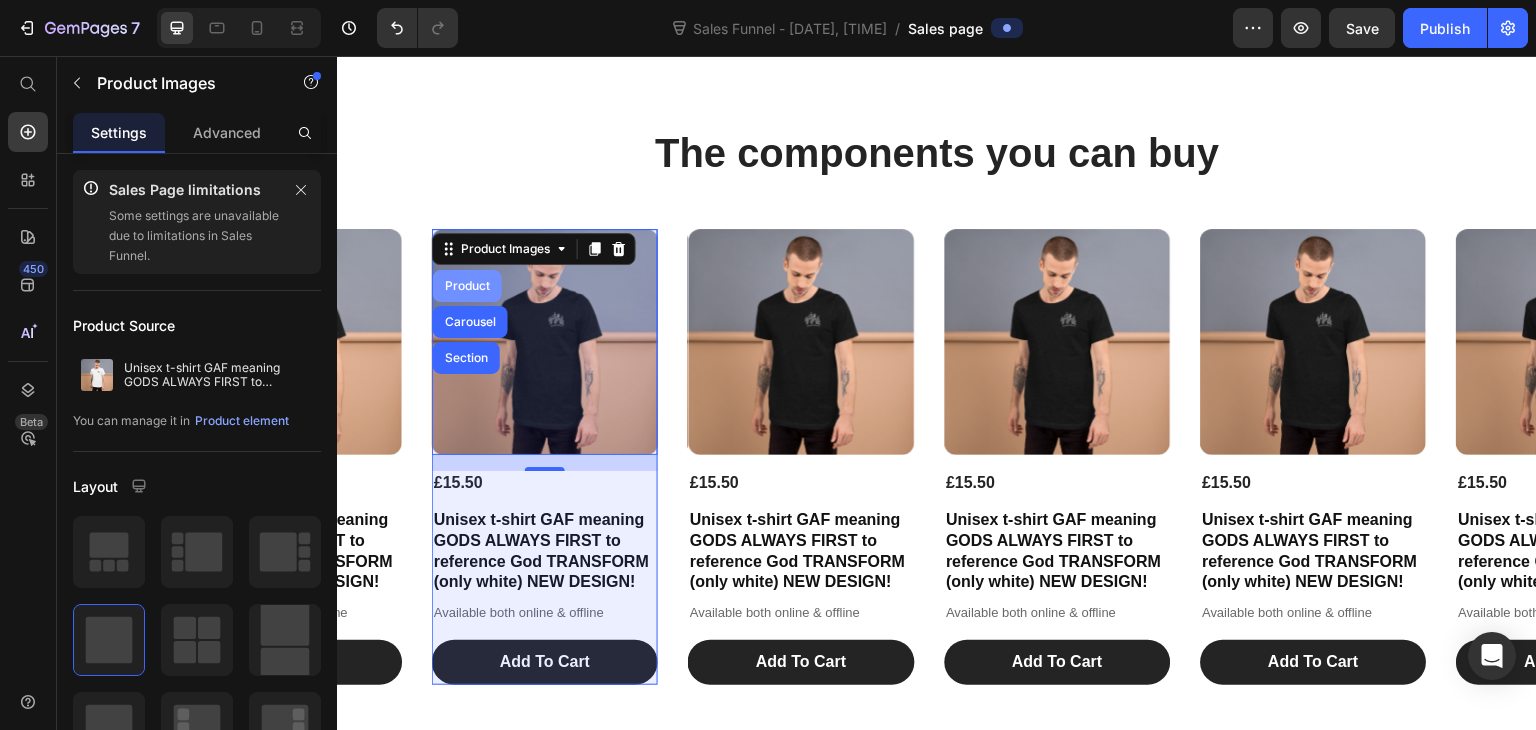 click on "Product" at bounding box center (467, 286) 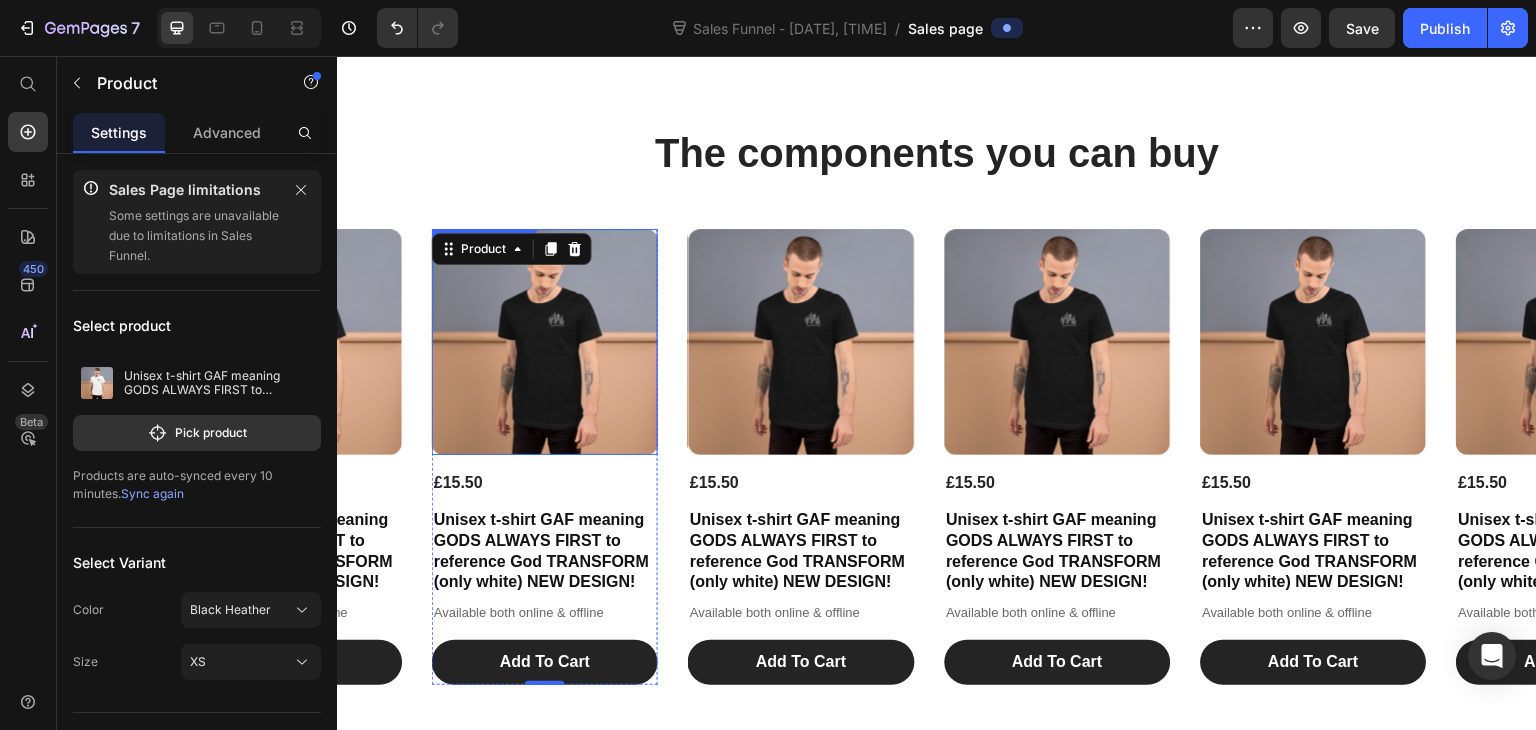 click at bounding box center [545, 342] 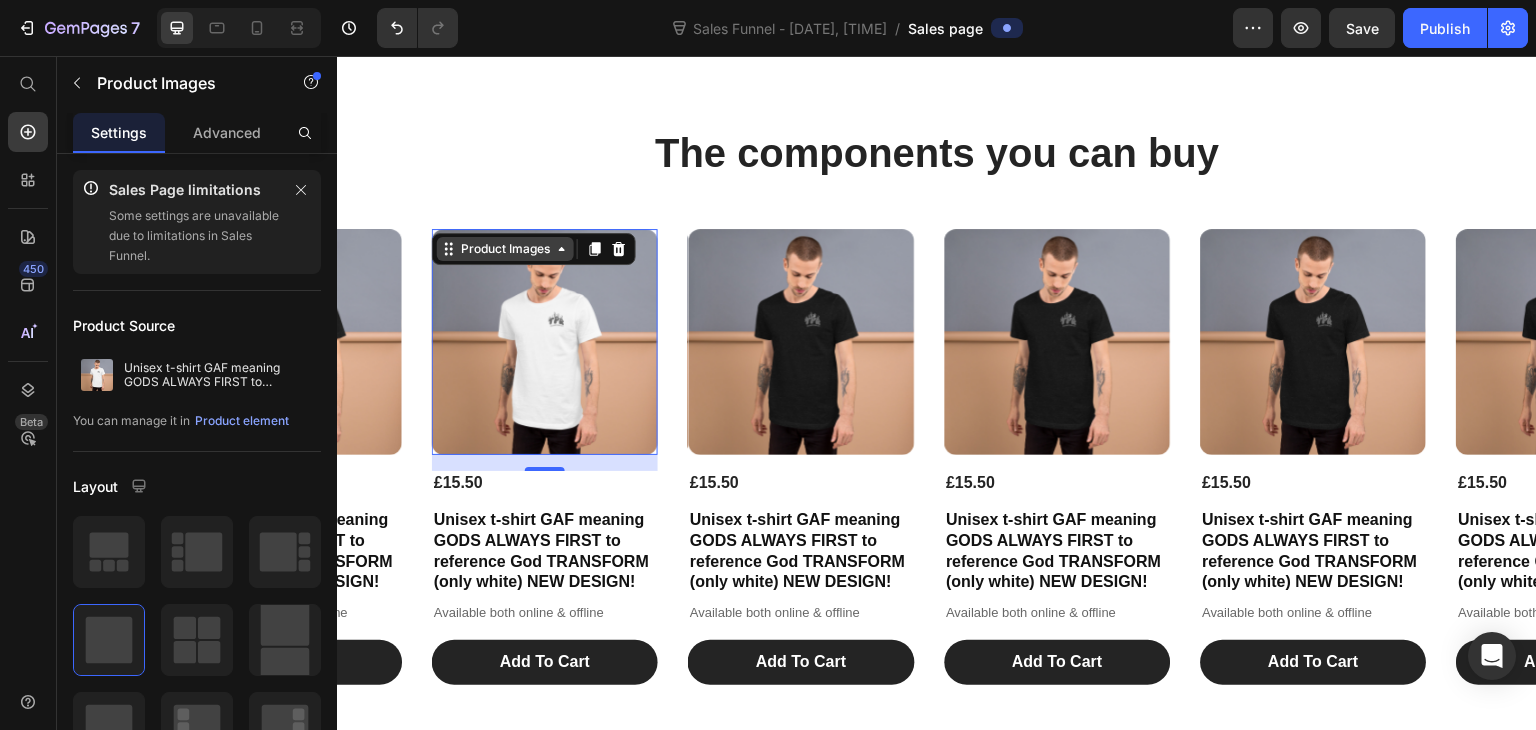 click on "Product Images" at bounding box center (505, 249) 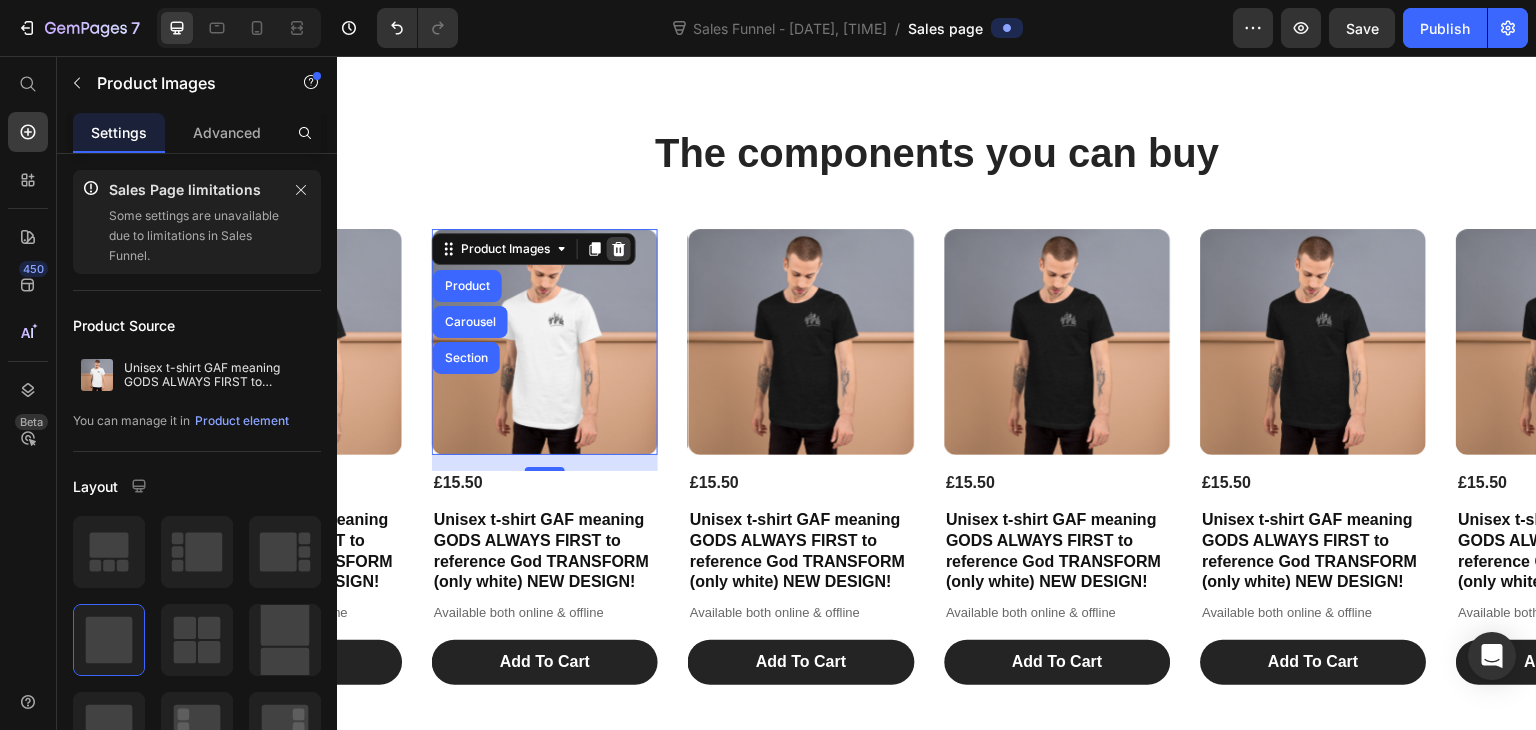 click at bounding box center (619, 249) 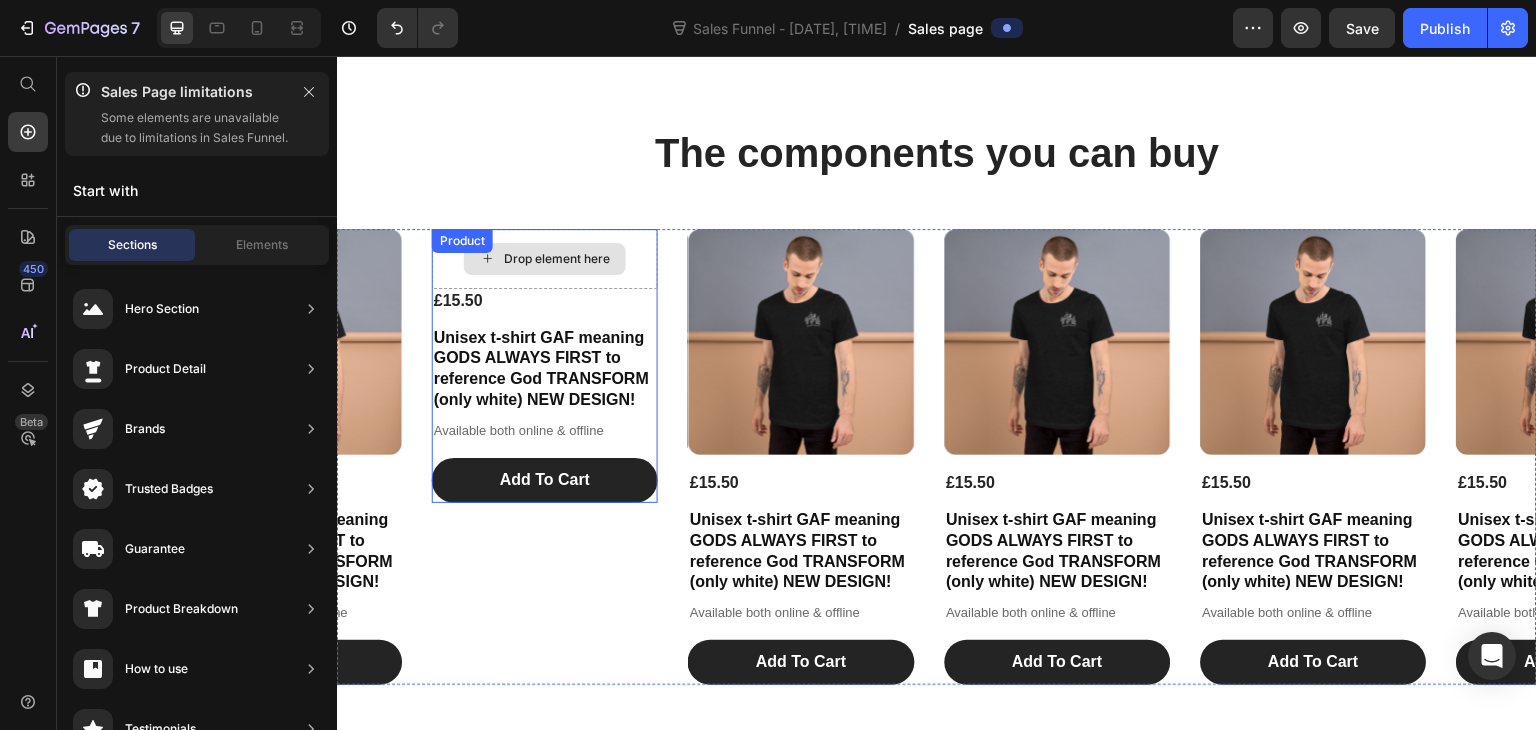 click on "Drop element here" at bounding box center (557, 259) 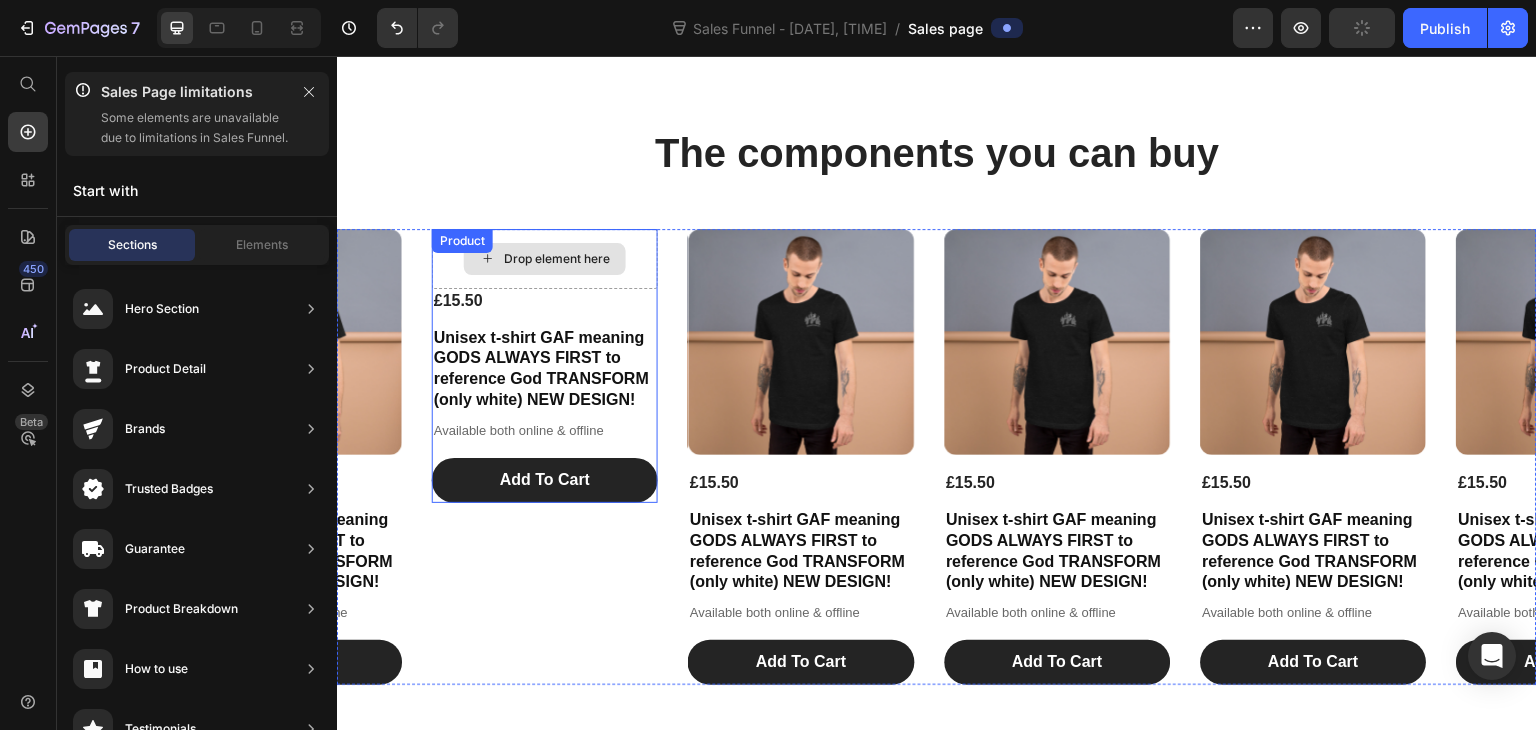 click on "Drop element here" at bounding box center [557, 259] 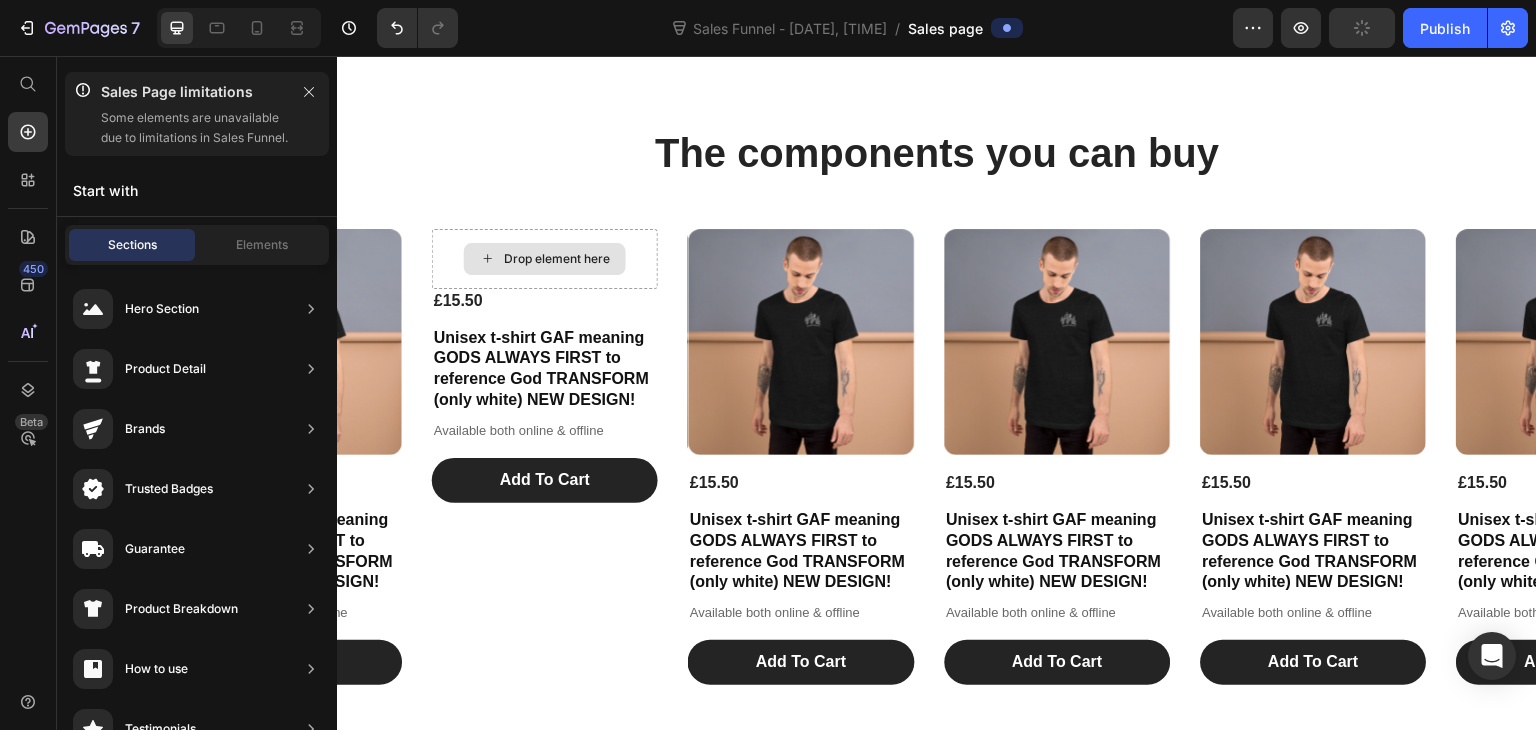 click on "Drop element here" at bounding box center [557, 259] 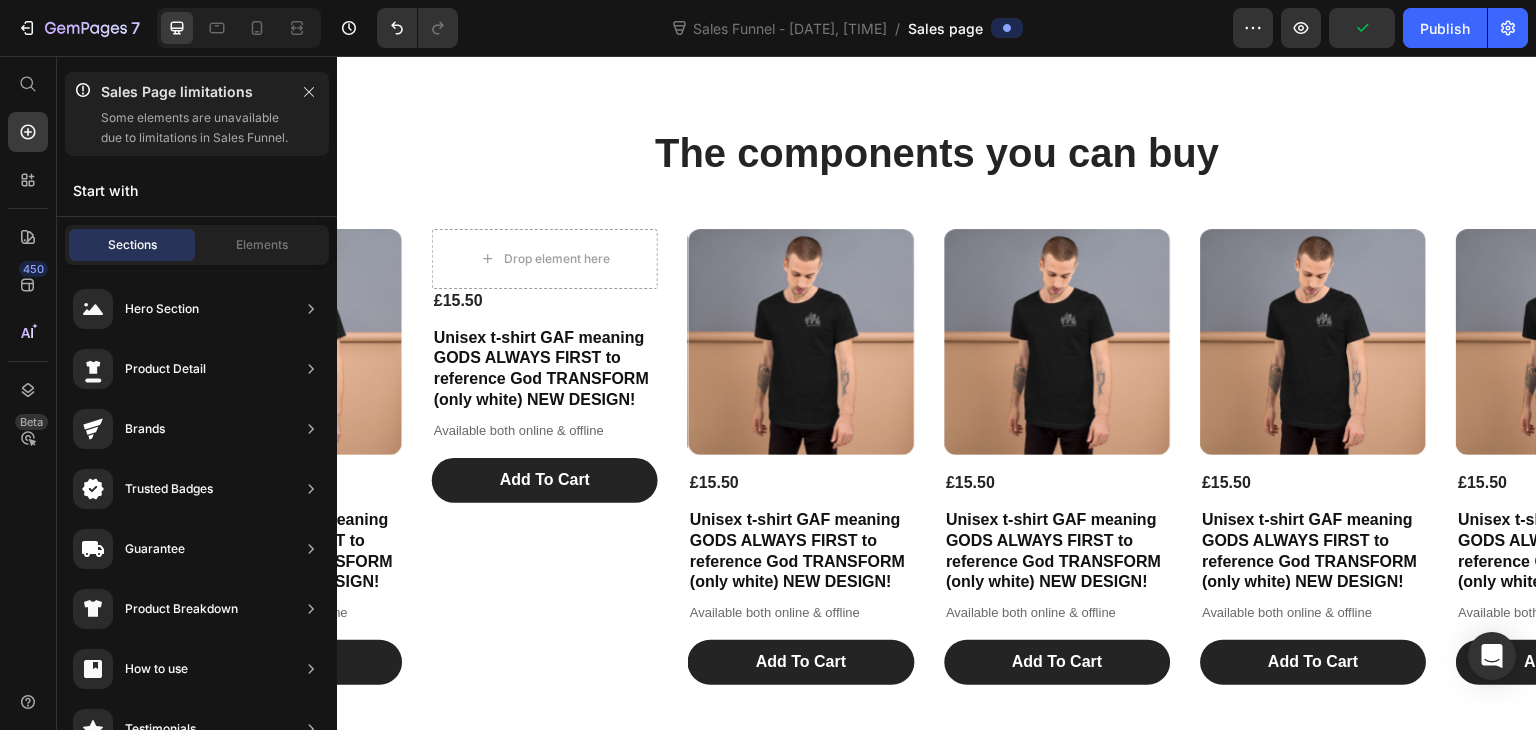 drag, startPoint x: 981, startPoint y: 33, endPoint x: 979, endPoint y: 13, distance: 20.09975 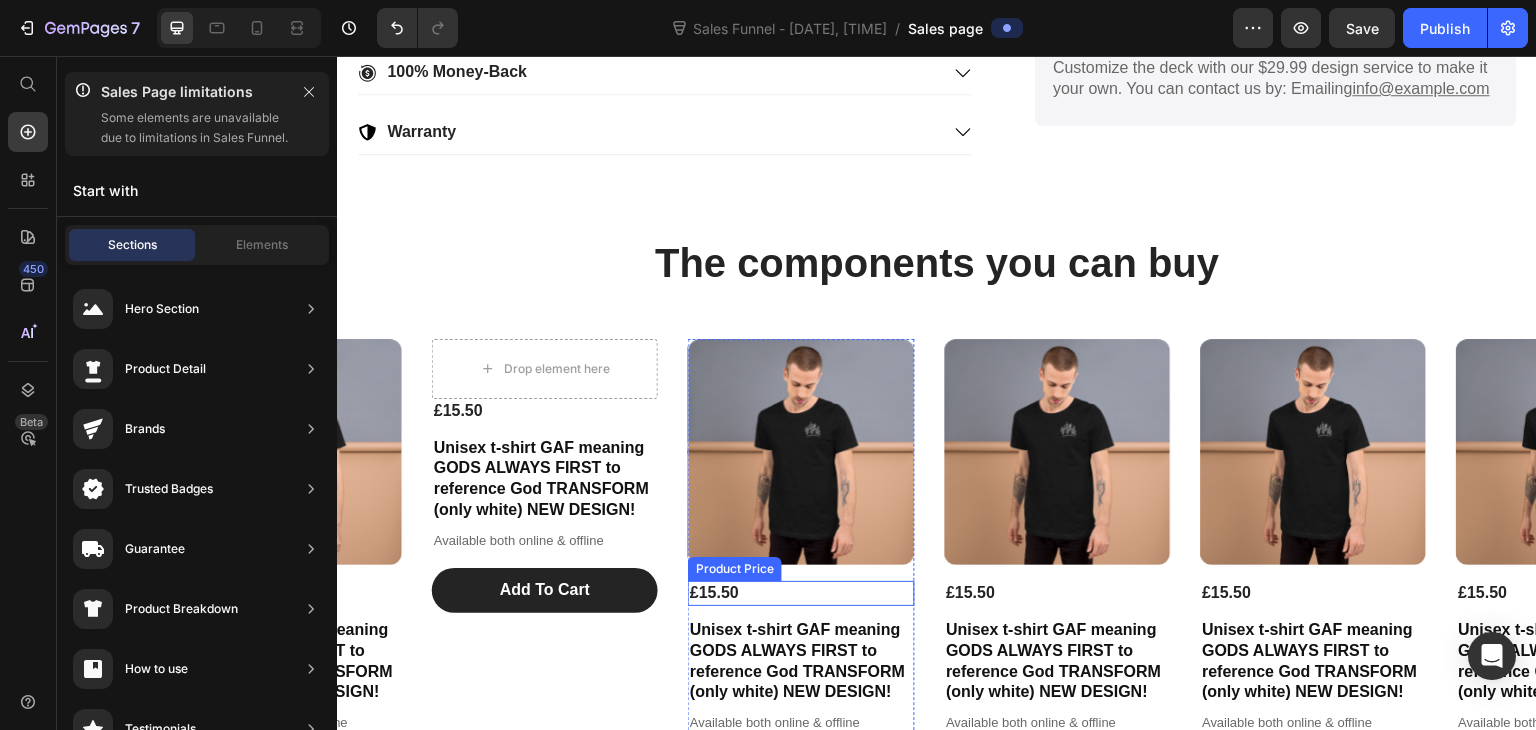 scroll, scrollTop: 2133, scrollLeft: 0, axis: vertical 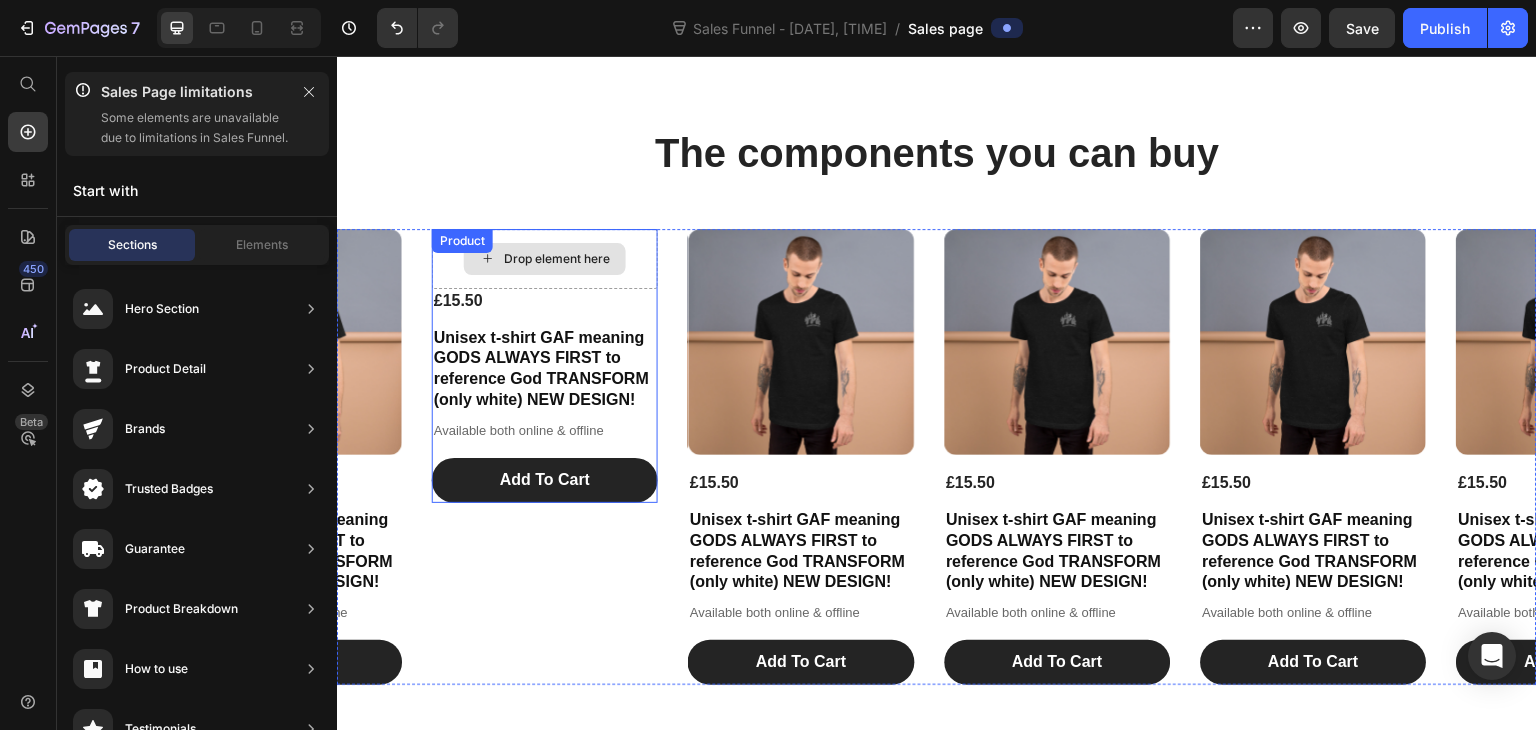 click on "Drop element here" at bounding box center [557, 259] 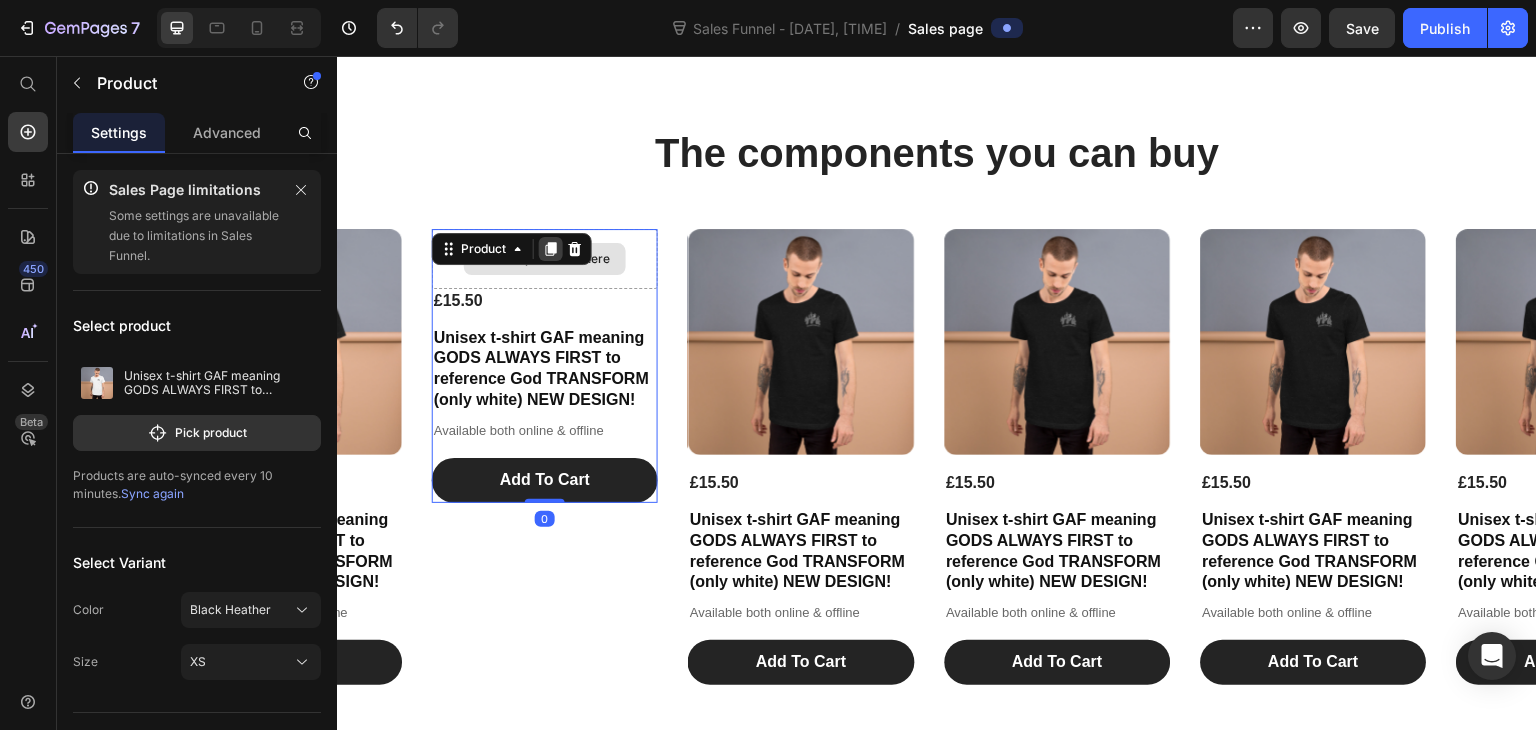 drag, startPoint x: 536, startPoint y: 259, endPoint x: 540, endPoint y: 232, distance: 27.294687 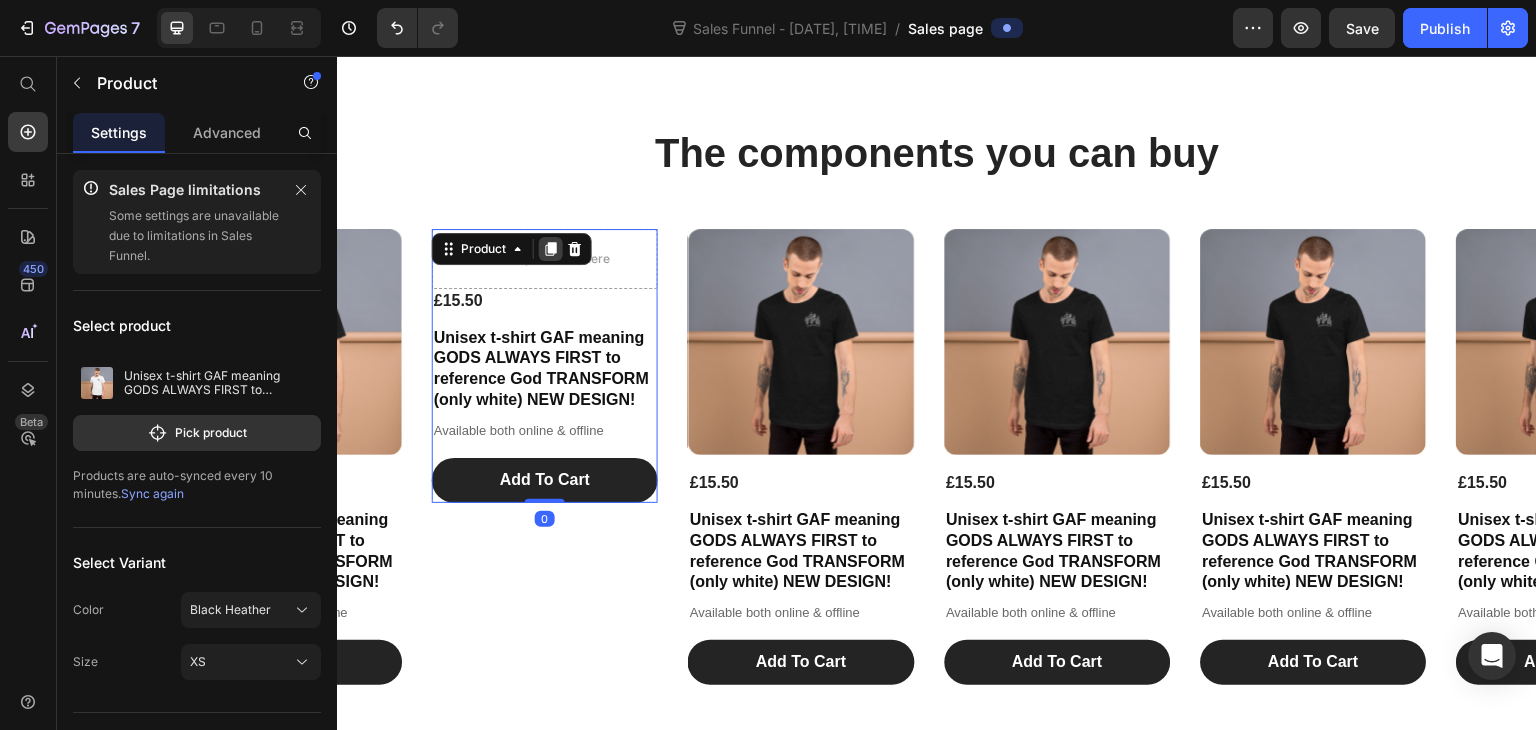 click at bounding box center [551, 249] 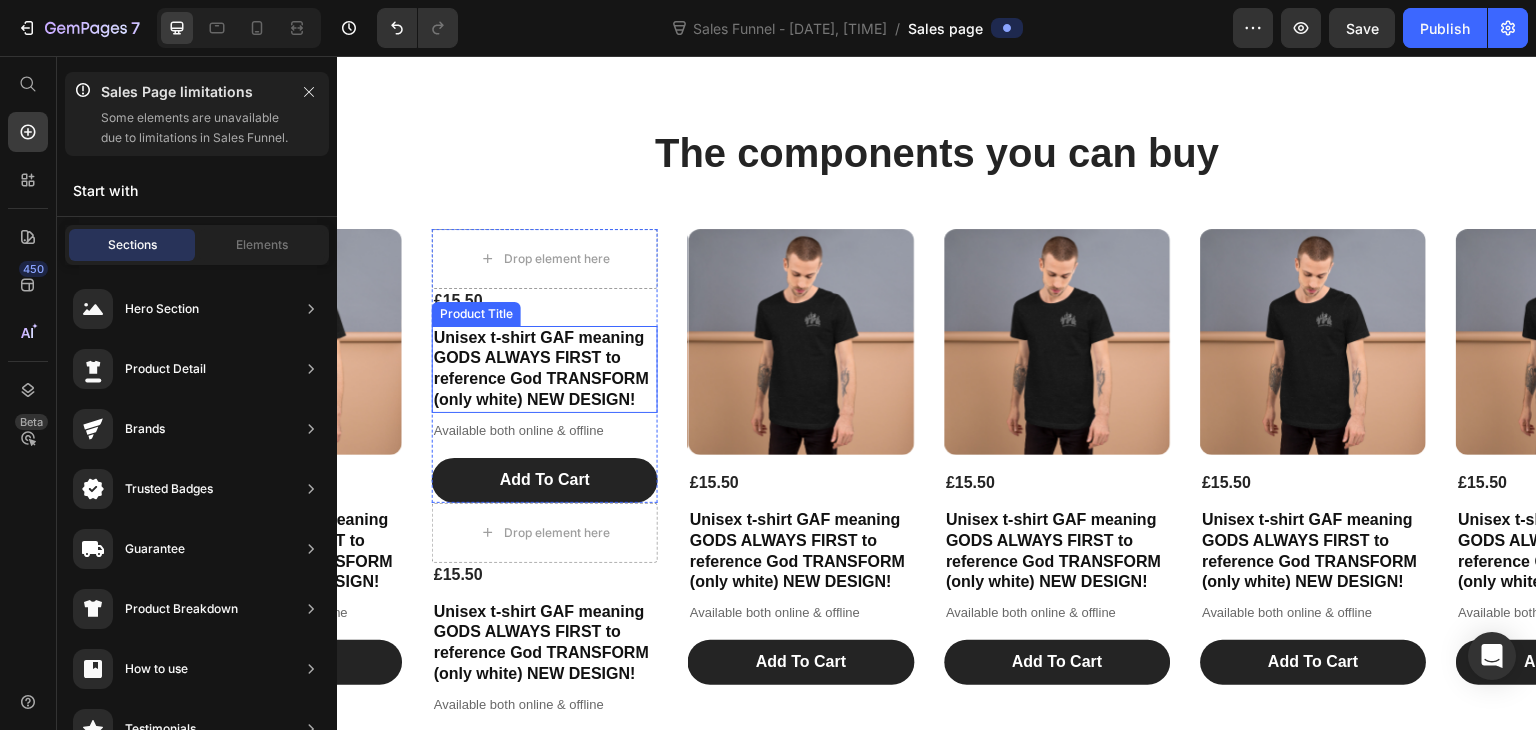 scroll, scrollTop: 2533, scrollLeft: 0, axis: vertical 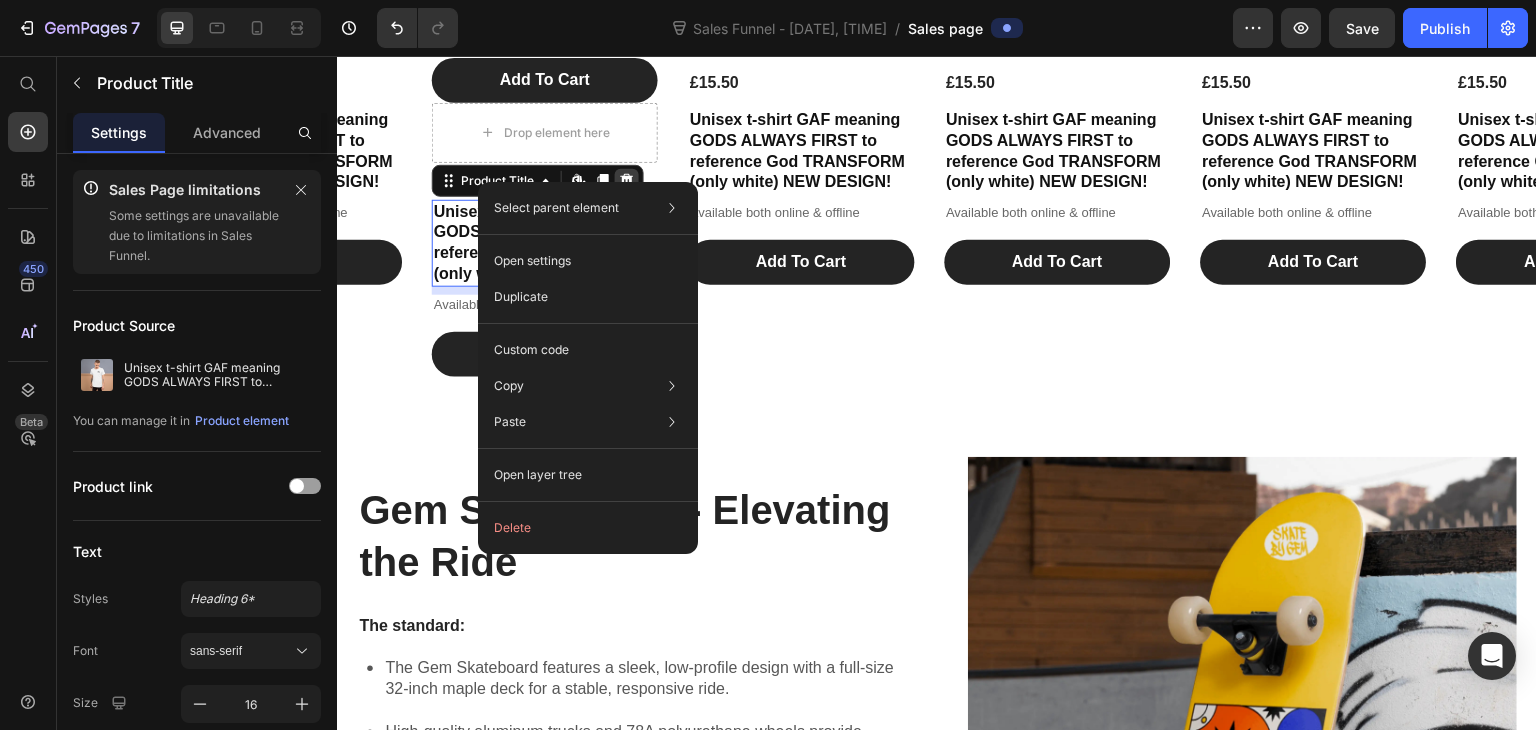 click 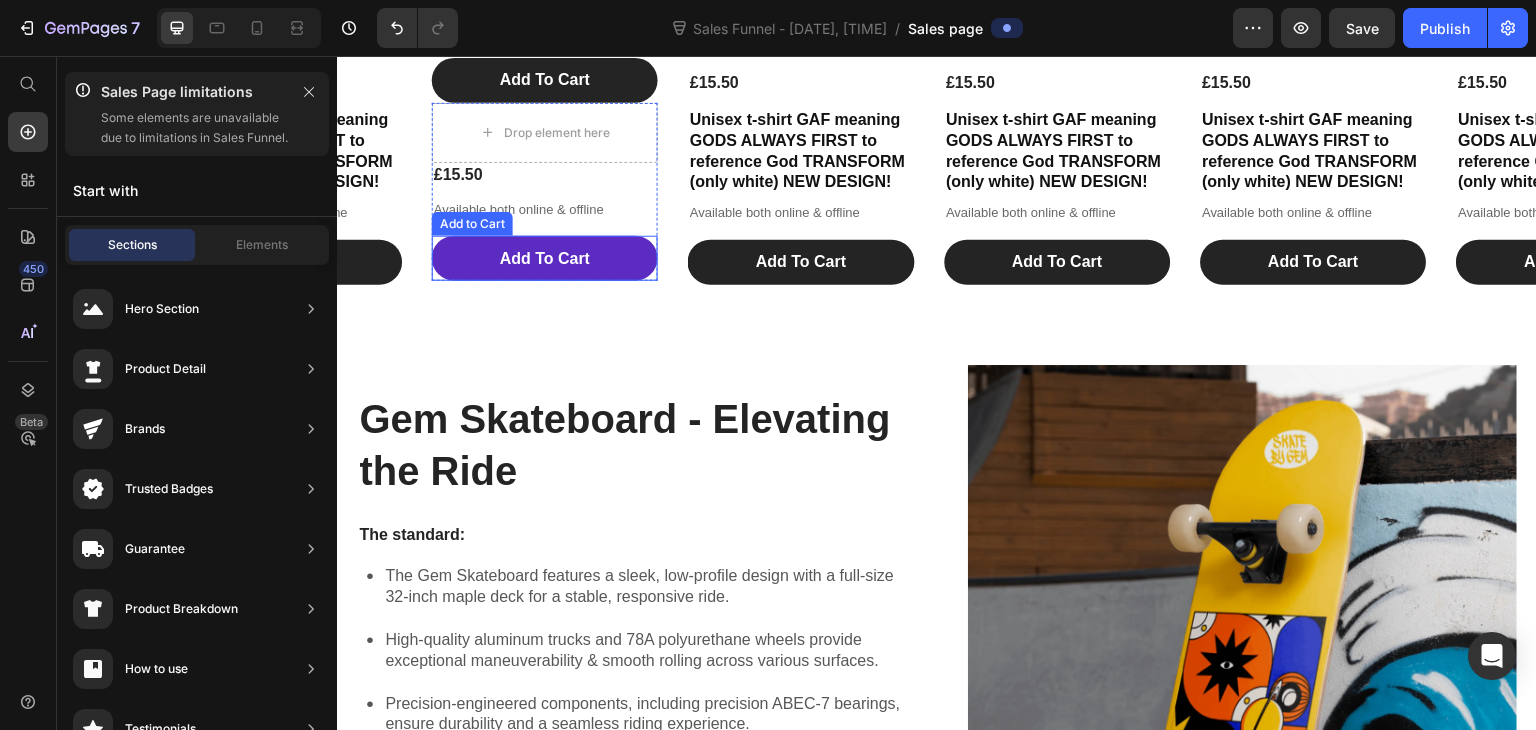 scroll, scrollTop: 2267, scrollLeft: 0, axis: vertical 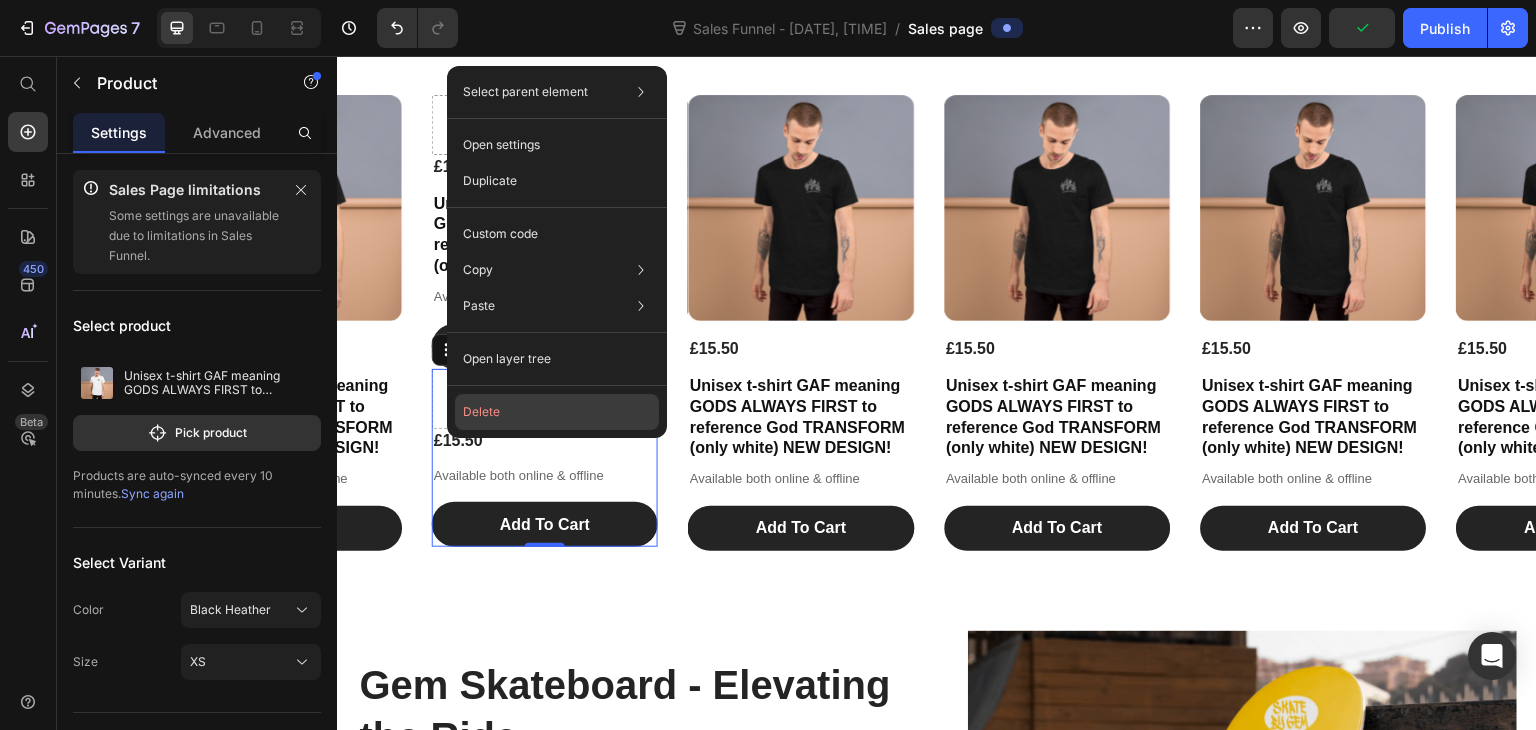 click on "Delete" 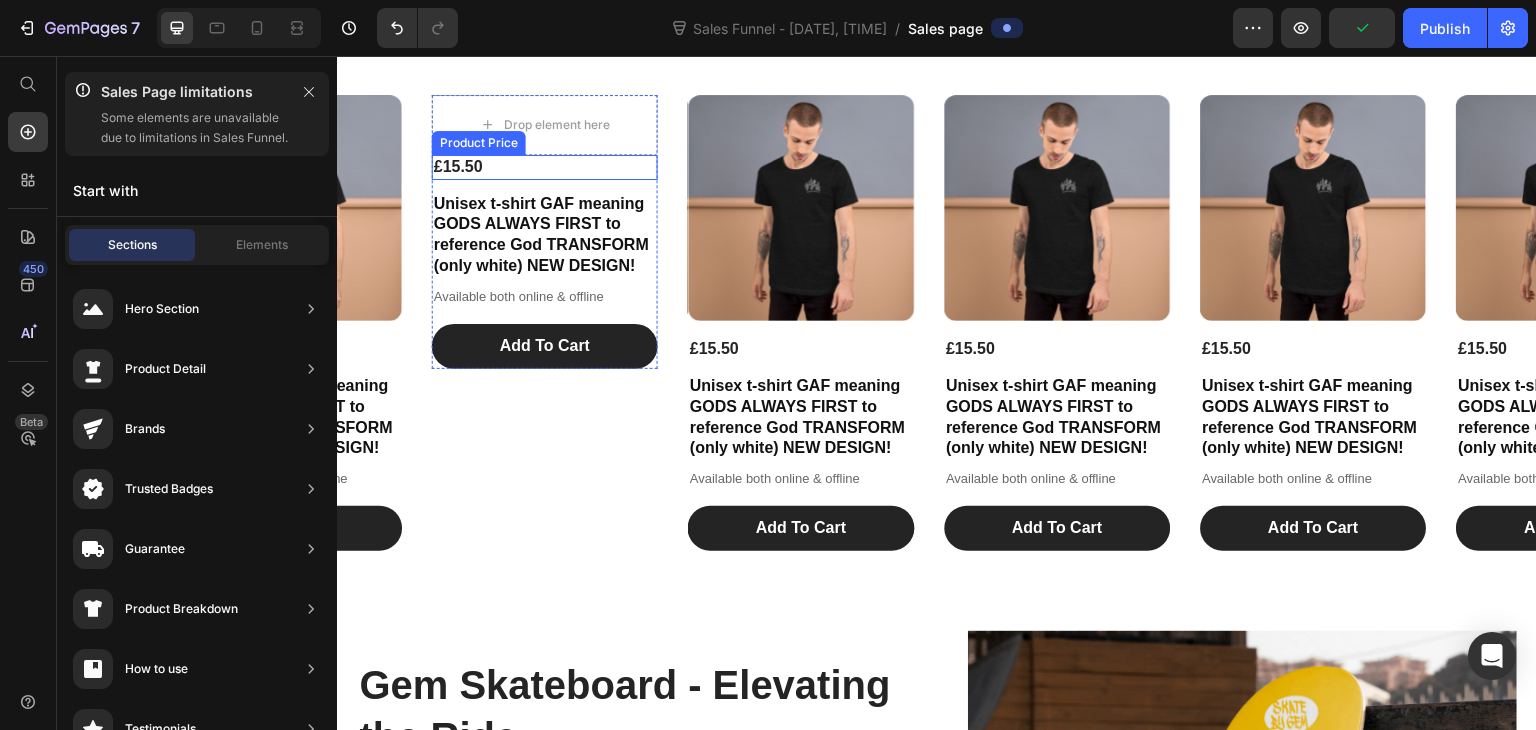 click on "£15.50" at bounding box center (545, 167) 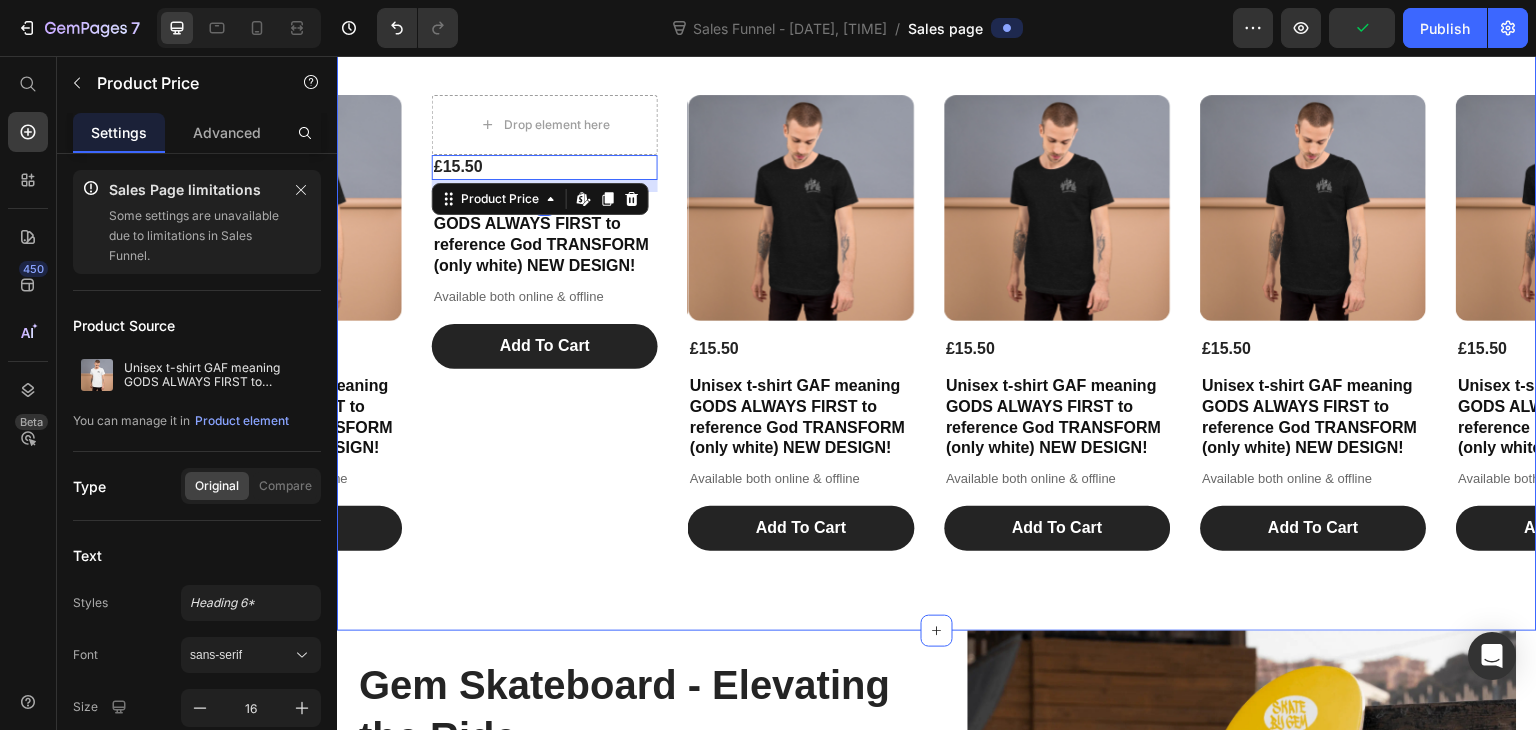 click on "The components you can buy Heading
Drop element here £15.50 Product Price Edit content in Shopify 12 Unisex t-shirt GAF meaning GODS ALWAYS FIRST to reference God TRANSFORM (only white) NEW DESIGN! Product Title Available both online & offline Text Block Add To Cart Add to Cart Product Product Images £15.50 Product Price Unisex t-shirt GAF meaning GODS ALWAYS FIRST to reference God TRANSFORM (only white) NEW DESIGN! Product Title Available both online & offline Text Block Add To Cart Add to Cart Product Product Images £15.50 Product Price Unisex t-shirt GAF meaning GODS ALWAYS FIRST to reference God TRANSFORM (only white) NEW DESIGN! Product Title Available both online & offline Text Block Add To Cart Add to Cart Product Product Images £15.50 Product Price Unisex t-shirt GAF meaning GODS ALWAYS FIRST to reference God TRANSFORM (only white) NEW DESIGN! Product Title Available both online & offline Text Block Add To Cart Add to Cart Product Product Images £15.50 Product Price Text Block" at bounding box center (937, 271) 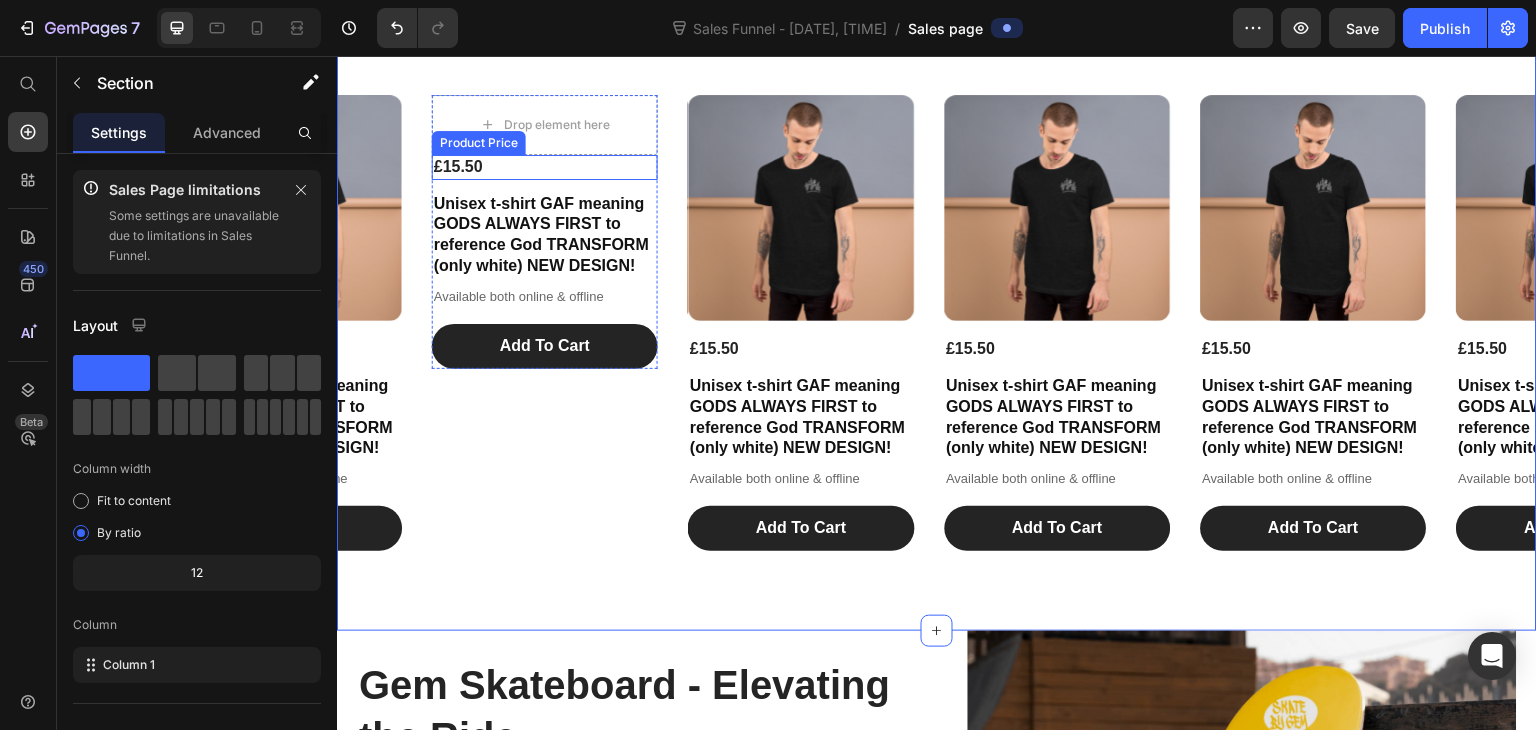 click on "£15.50" at bounding box center [545, 167] 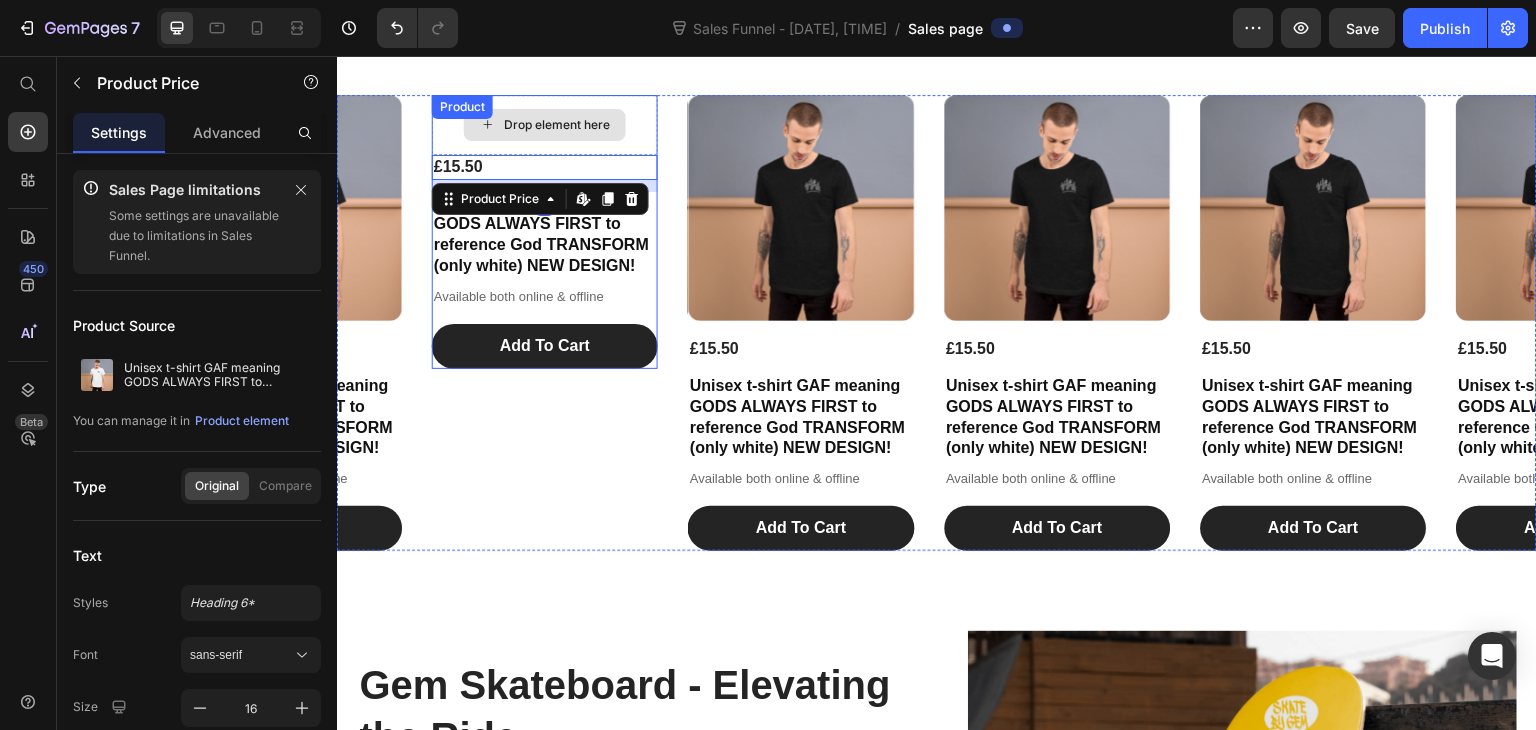click on "Drop element here" at bounding box center [557, 125] 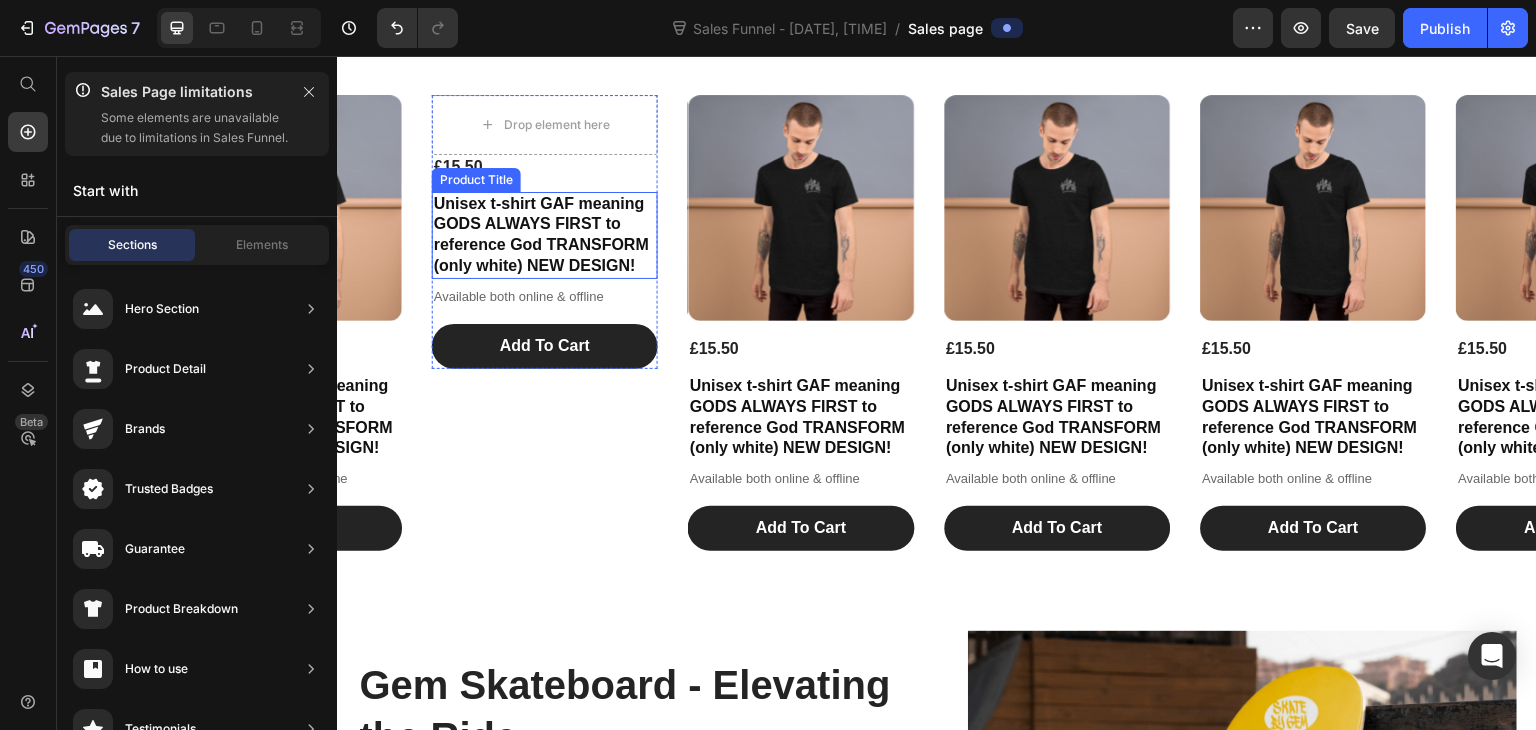 click on "Unisex t-shirt GAF meaning GODS ALWAYS FIRST to reference God TRANSFORM (only white) NEW DESIGN!" at bounding box center (545, 235) 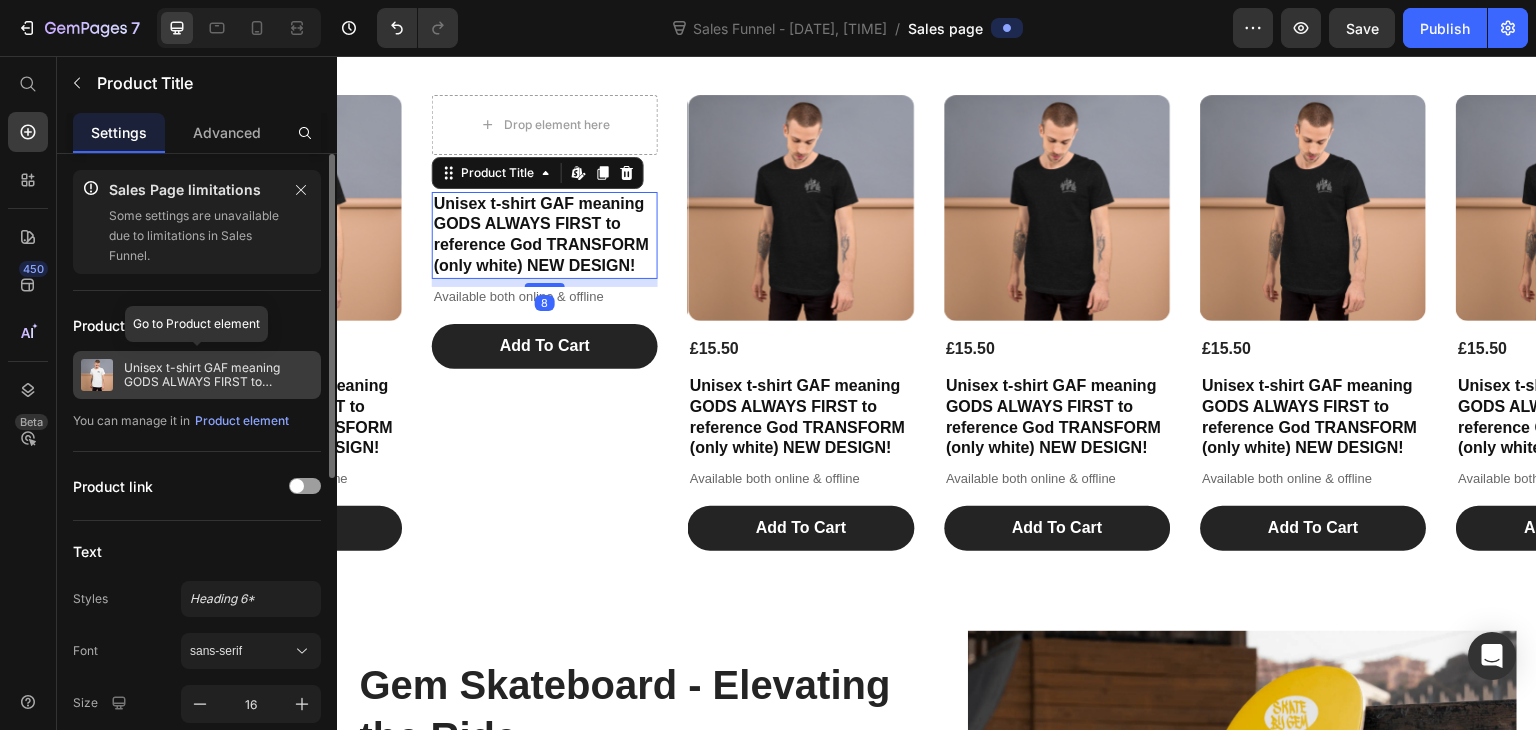 click on "Unisex t-shirt GAF meaning GODS ALWAYS FIRST to reference God TRANSFORM (only white) NEW DESIGN!" at bounding box center [218, 375] 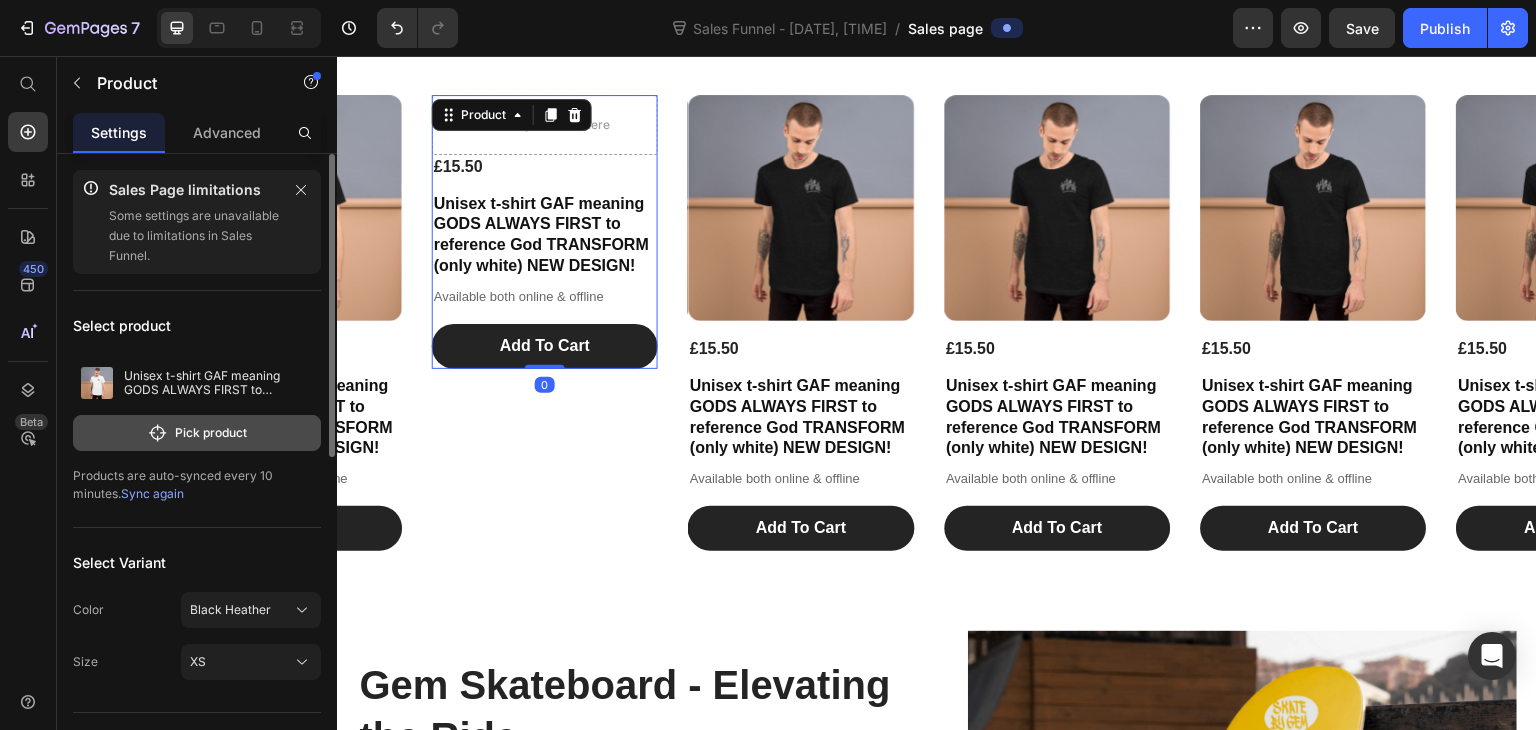click on "Pick product" at bounding box center [197, 433] 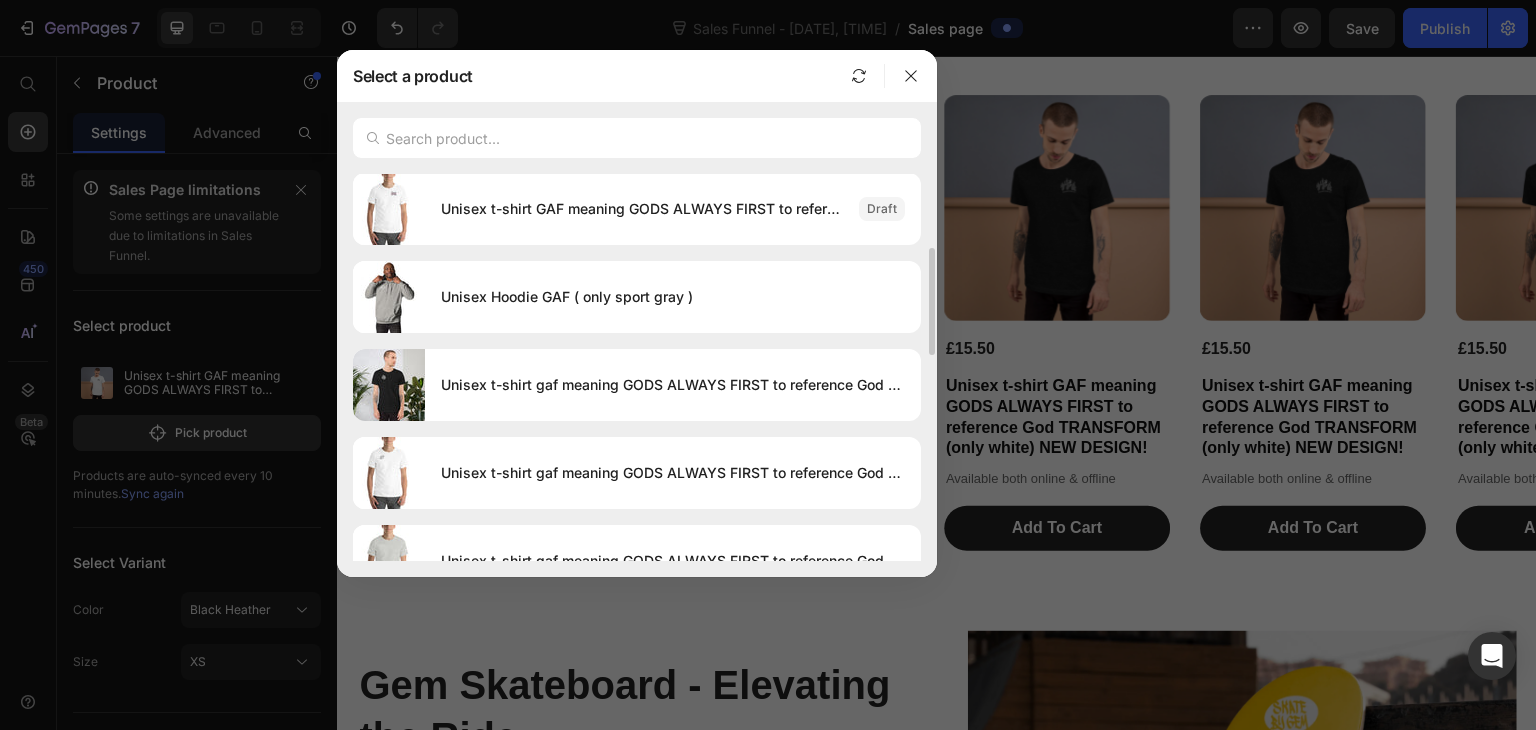 scroll, scrollTop: 0, scrollLeft: 0, axis: both 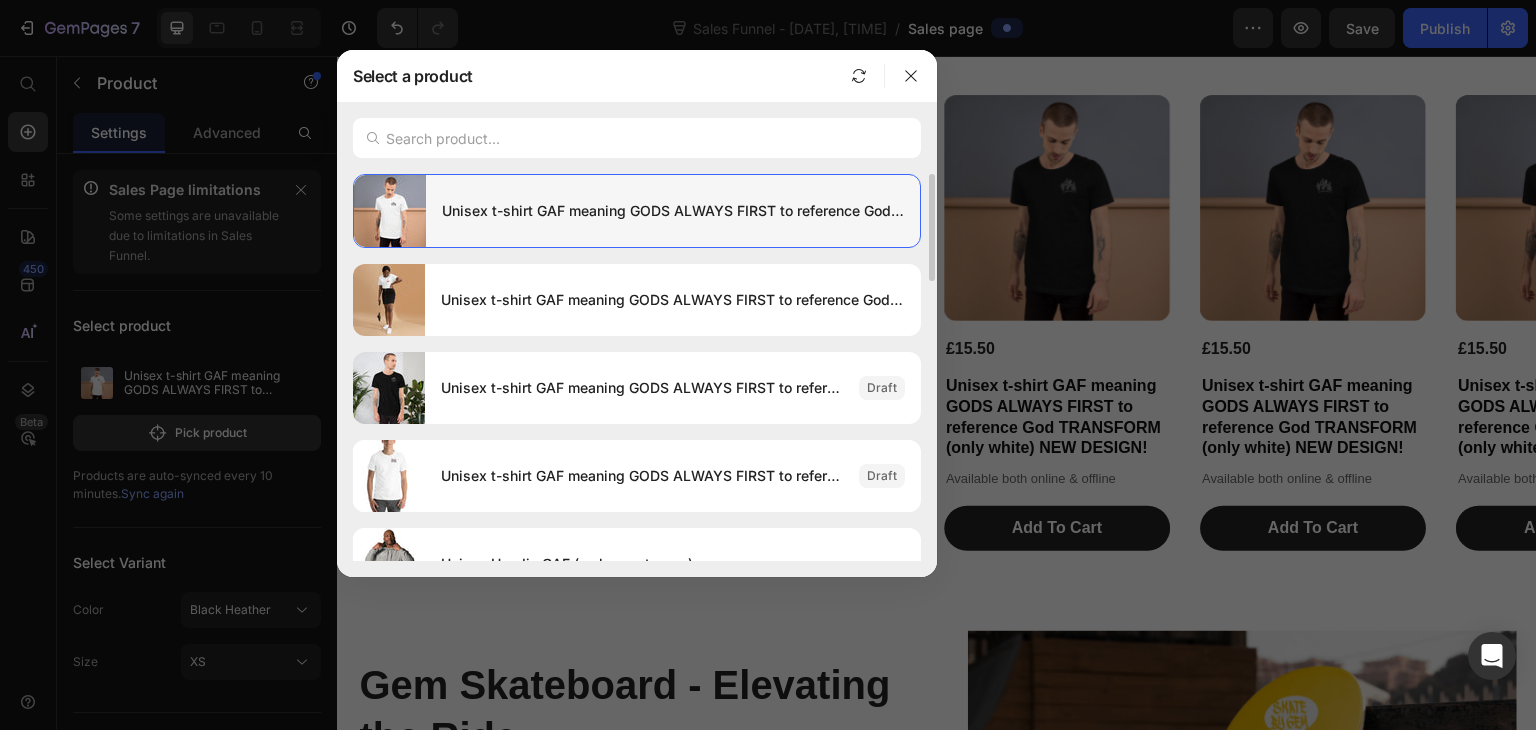 click on "Unisex t-shirt GAF meaning GODS ALWAYS FIRST to reference God TRANSFORM (only white) NEW DESIGN!" at bounding box center [673, 211] 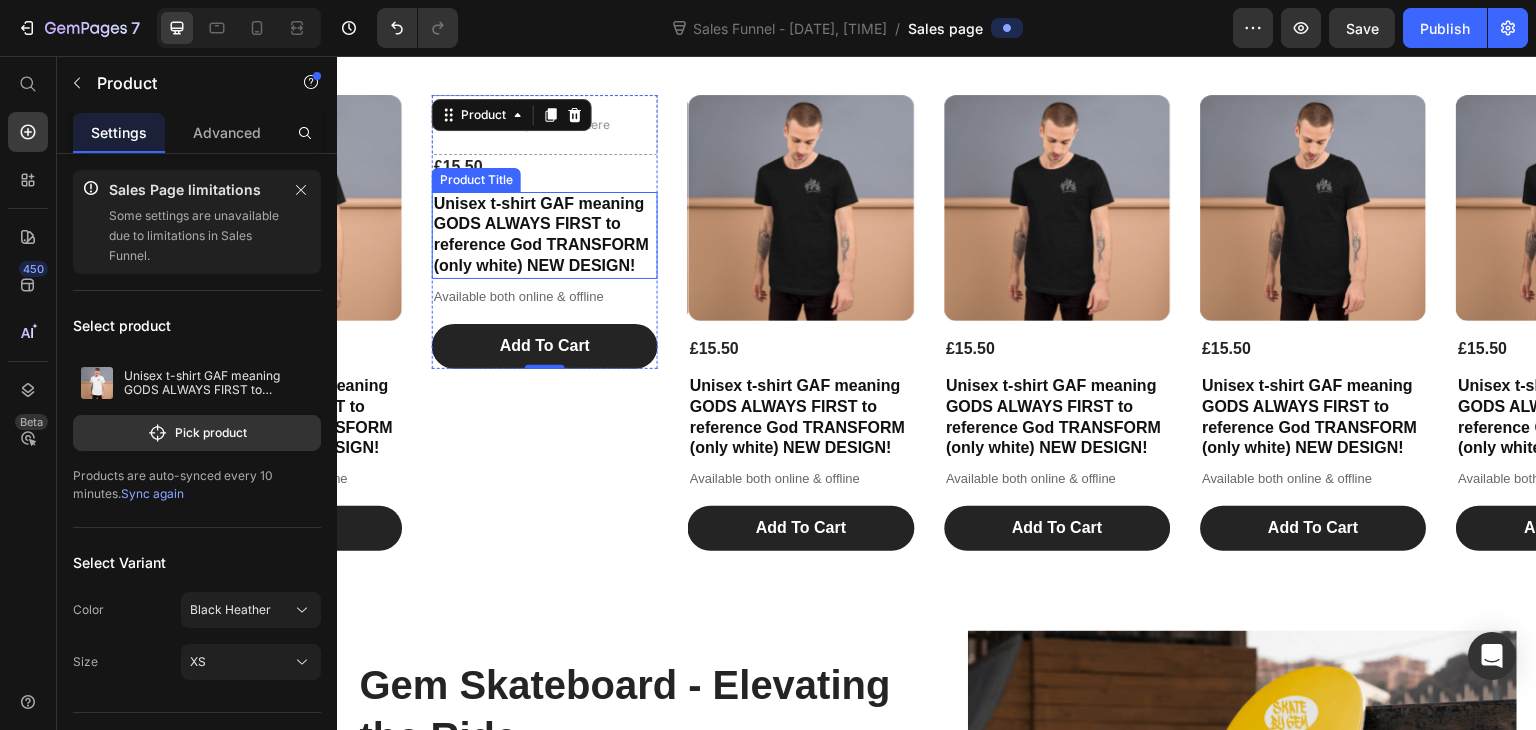 click on "Unisex t-shirt GAF meaning GODS ALWAYS FIRST to reference God TRANSFORM (only white) NEW DESIGN!" at bounding box center [545, 235] 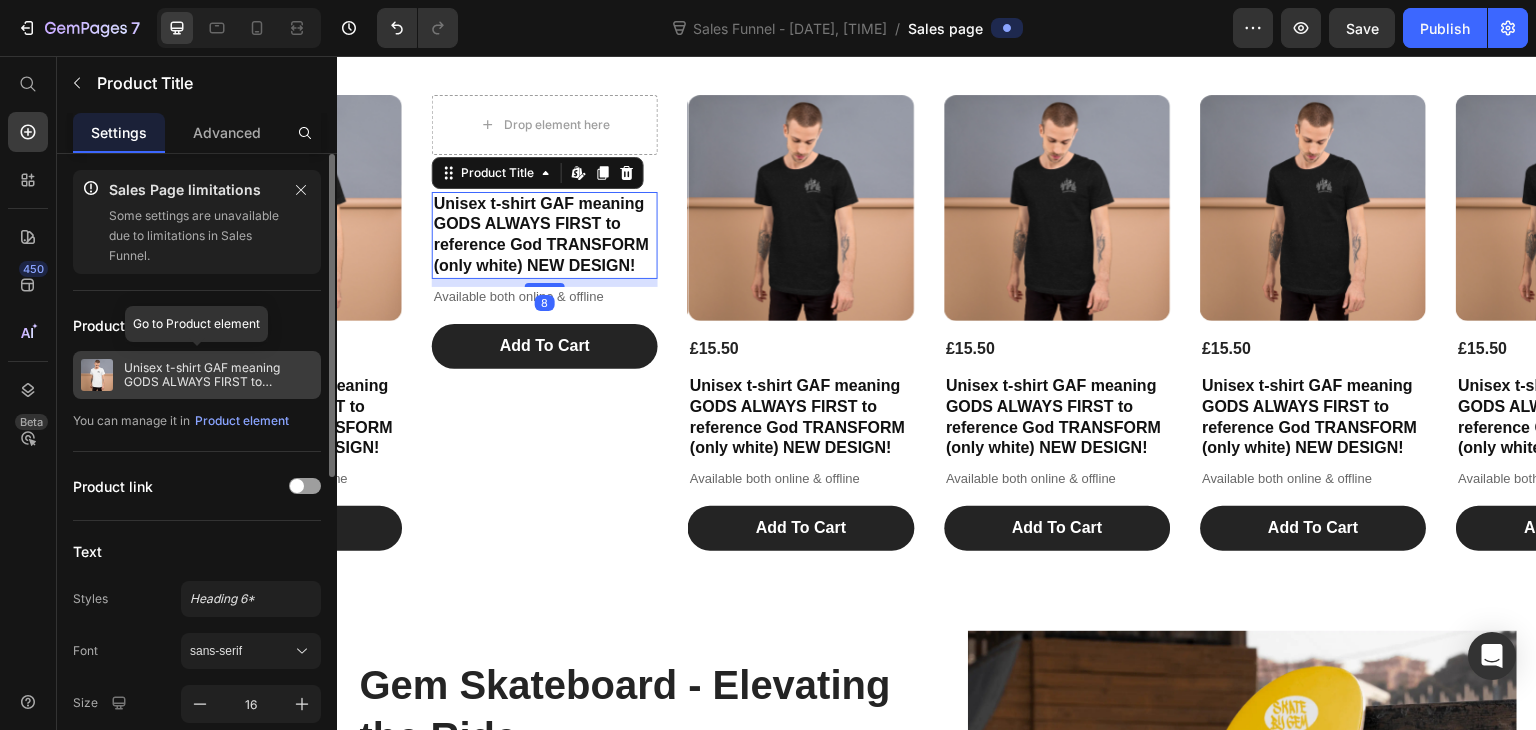 click on "Unisex t-shirt GAF meaning GODS ALWAYS FIRST to reference God TRANSFORM (only white) NEW DESIGN!" at bounding box center (218, 375) 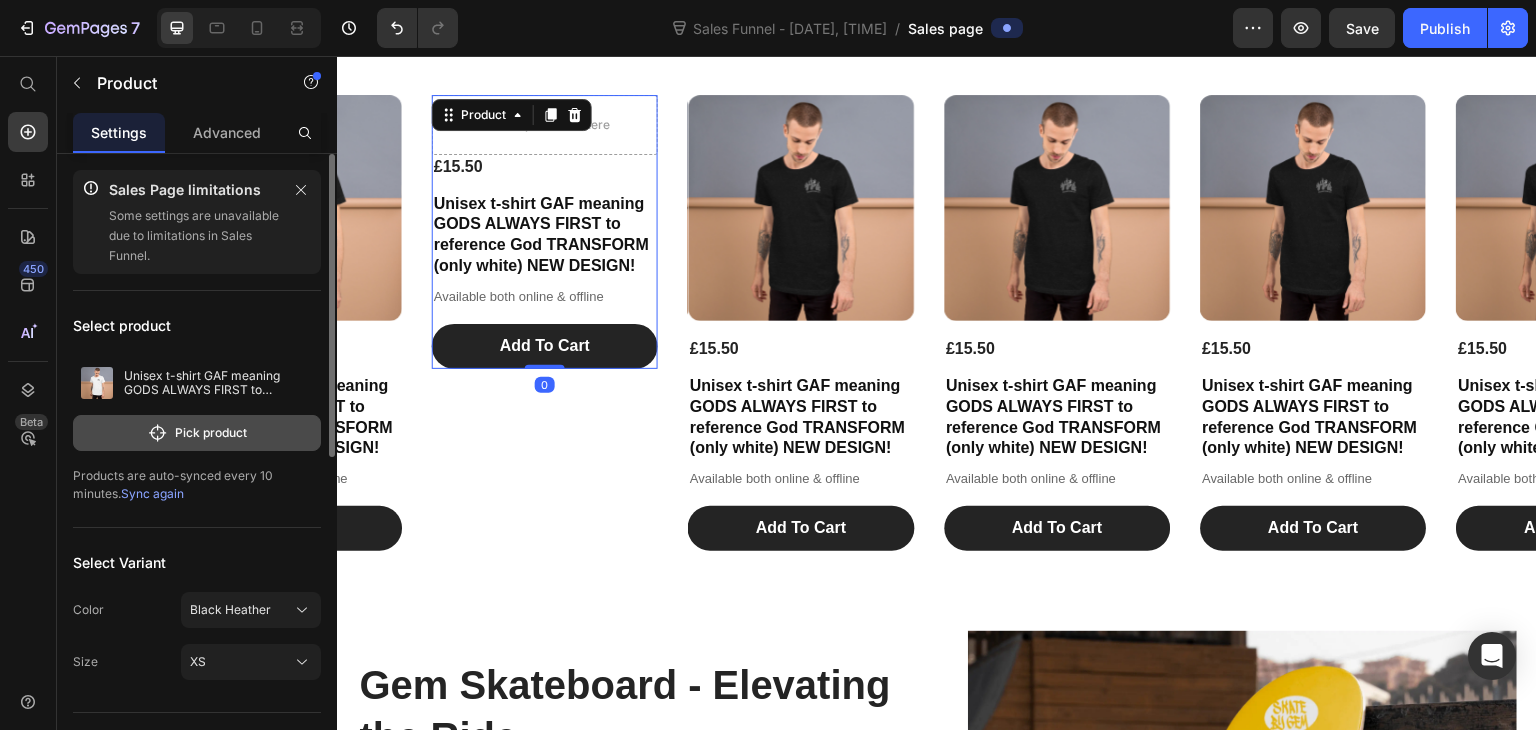 click on "Pick product" 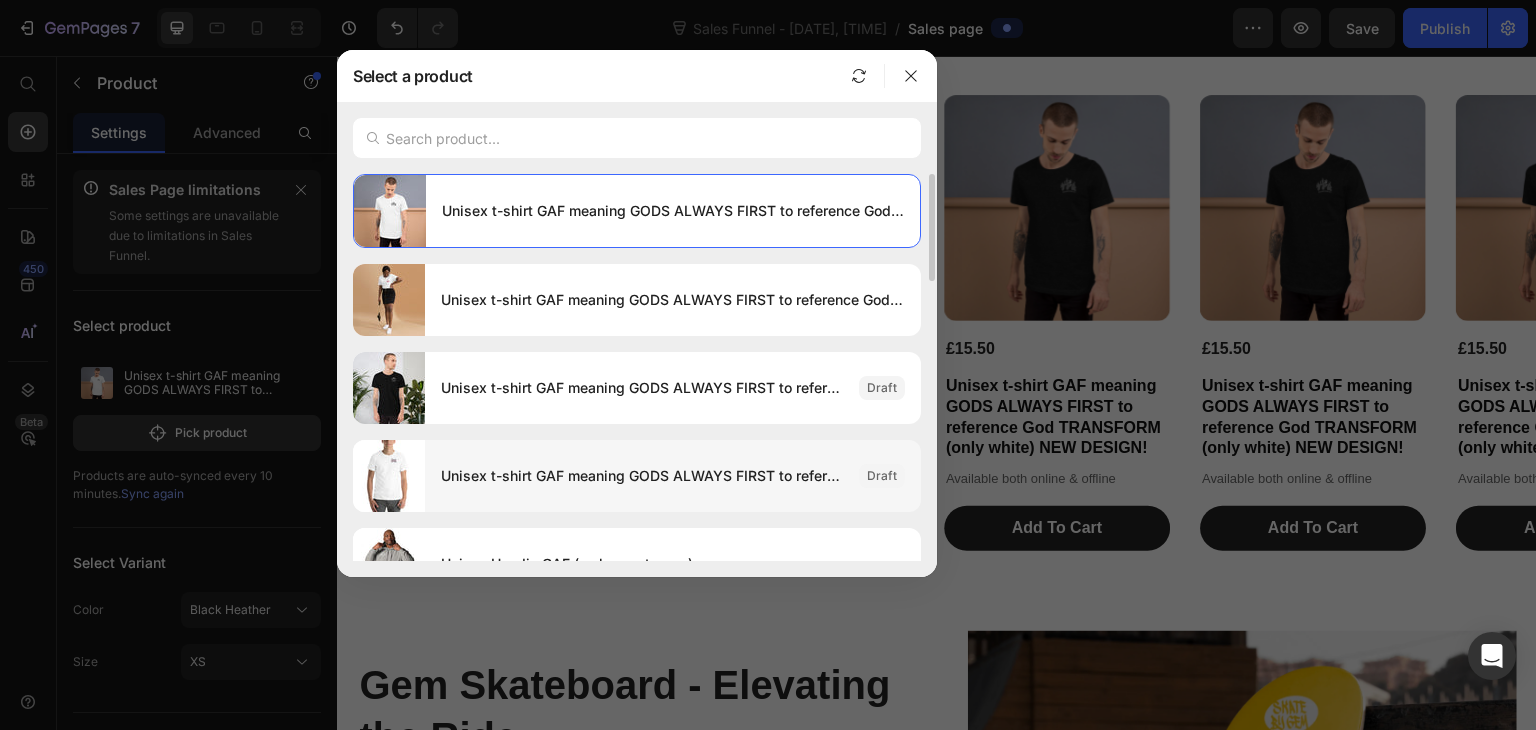 scroll, scrollTop: 133, scrollLeft: 0, axis: vertical 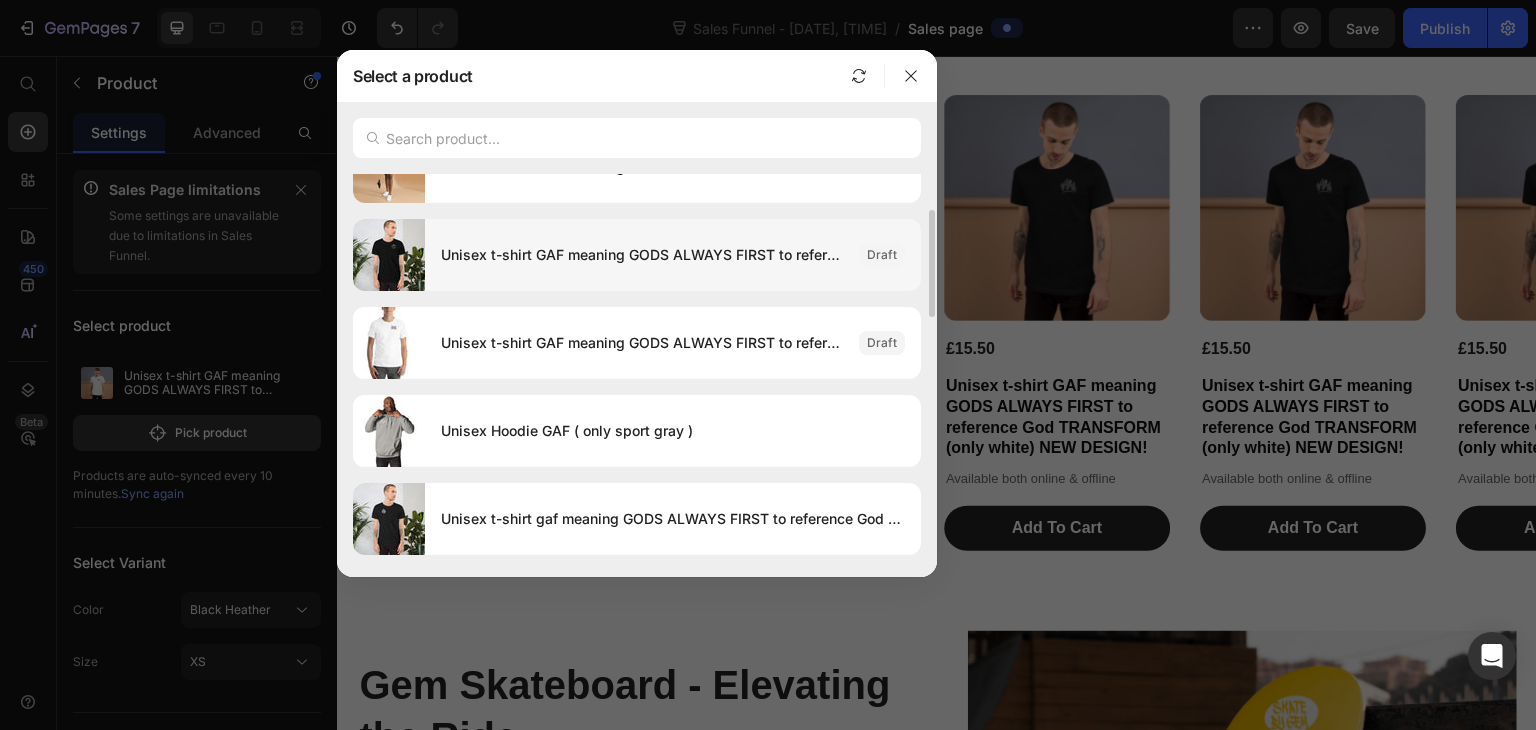 click on "Unisex t-shirt GAF meaning GODS ALWAYS FIRST to reference God TRANSFORM (only white) NEW DESIGN!" at bounding box center (642, 255) 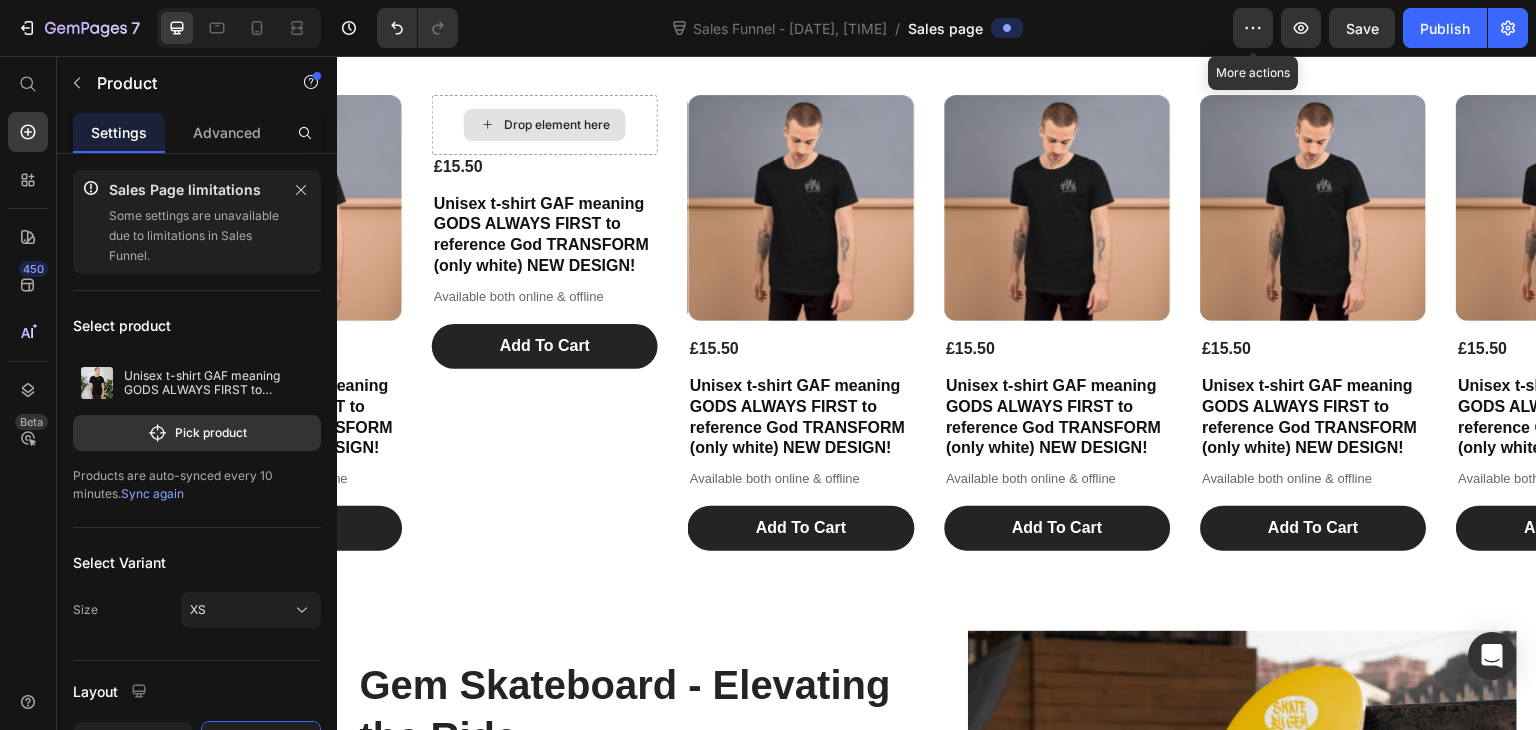 click on "Drop element here" at bounding box center (557, 125) 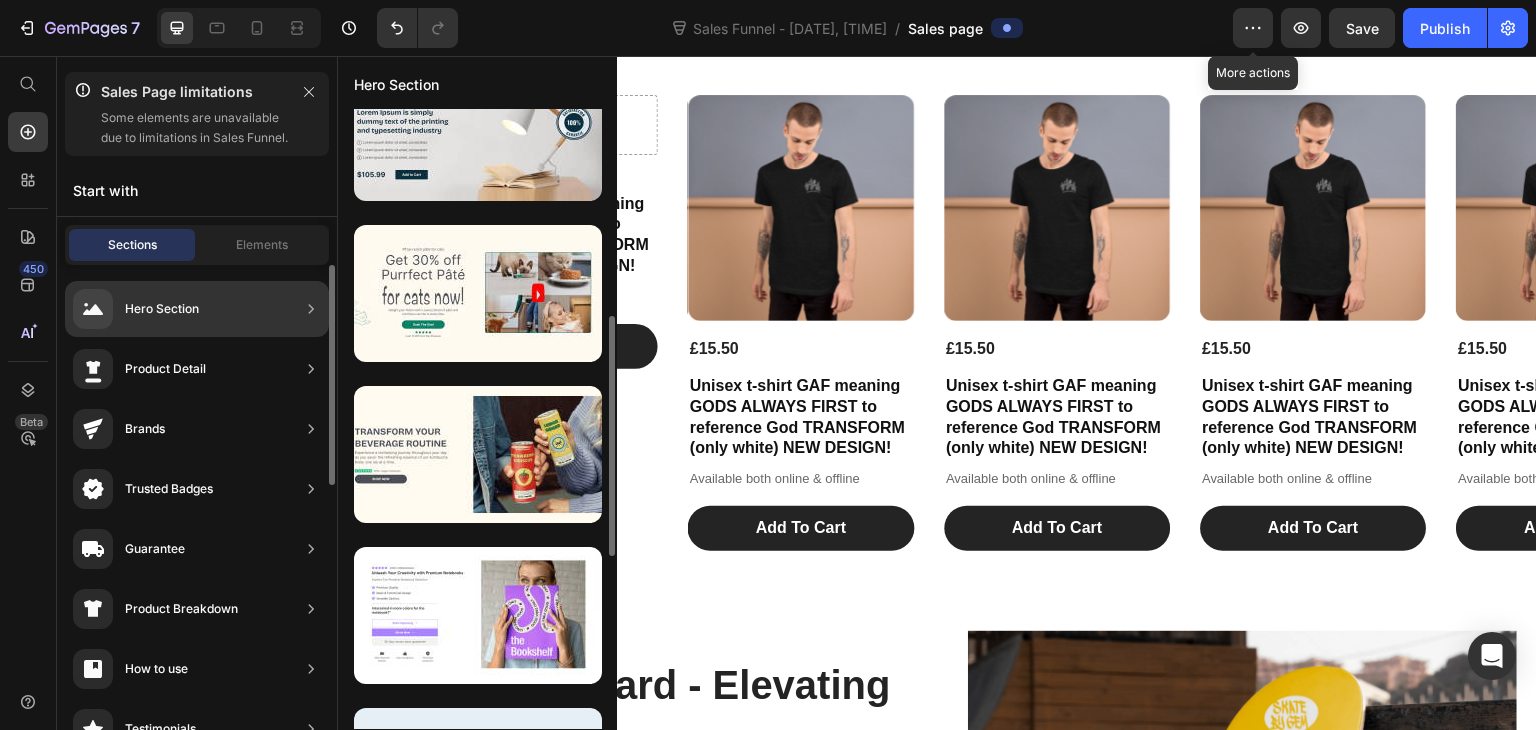 scroll, scrollTop: 172, scrollLeft: 0, axis: vertical 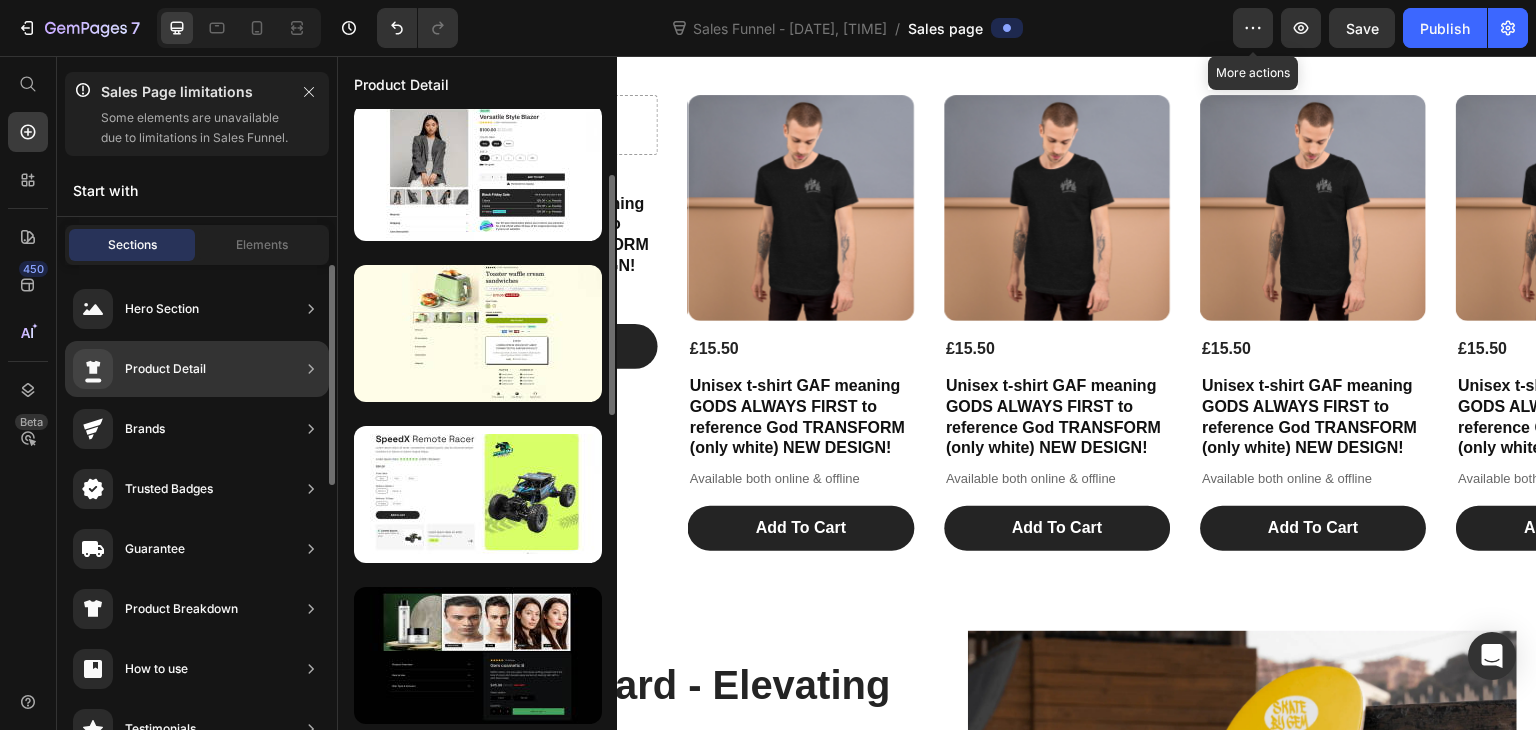 click on "Product Detail" 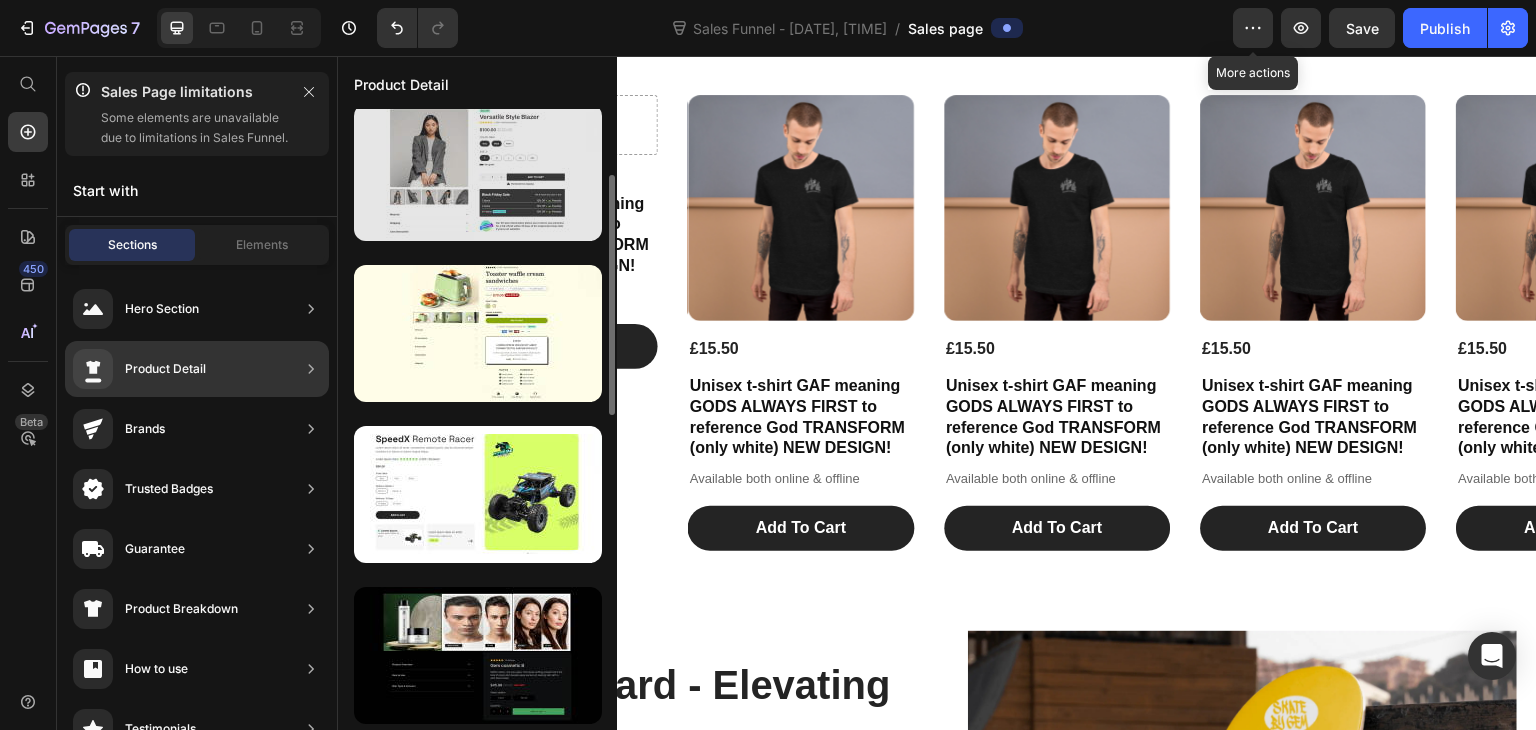 click at bounding box center [478, 172] 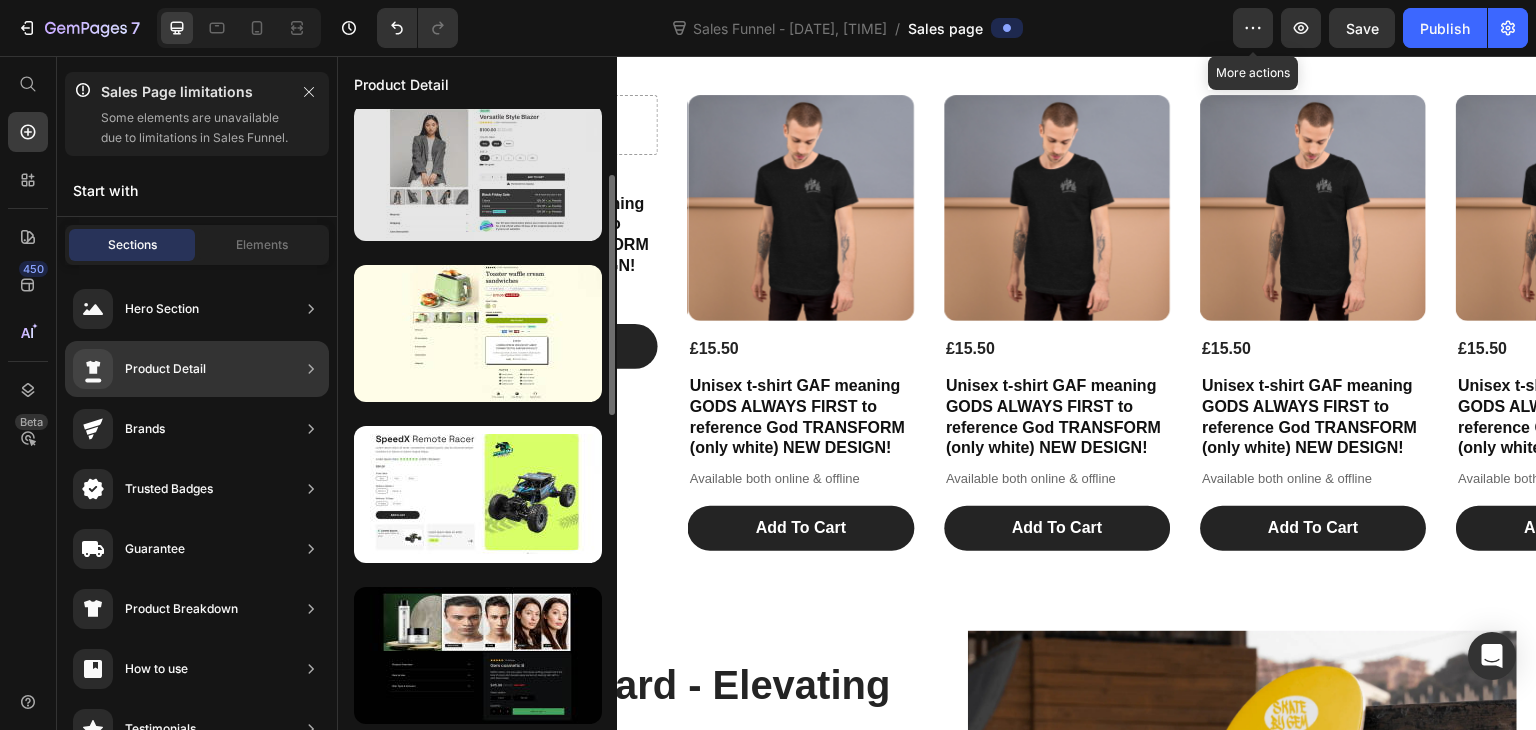click at bounding box center (478, 172) 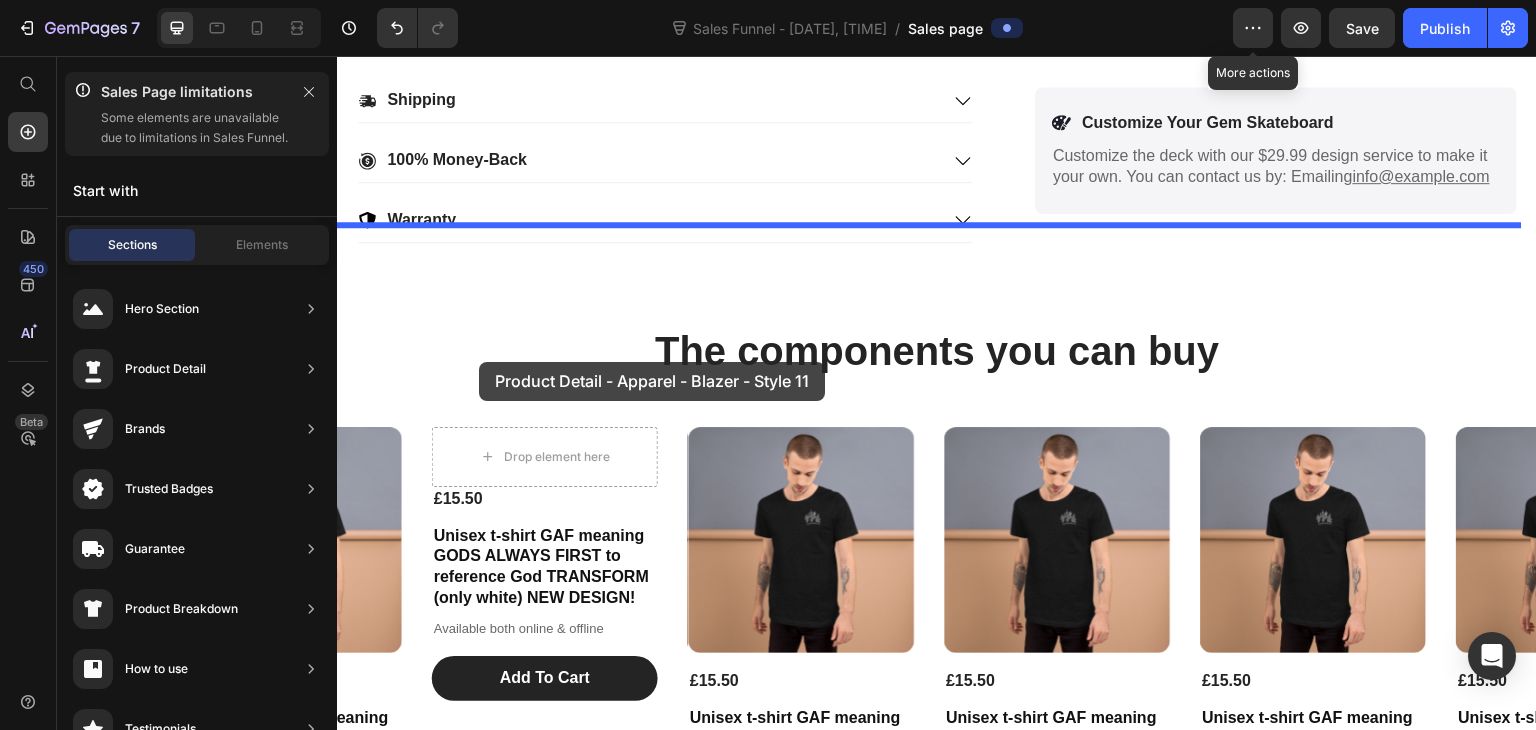 scroll, scrollTop: 1924, scrollLeft: 0, axis: vertical 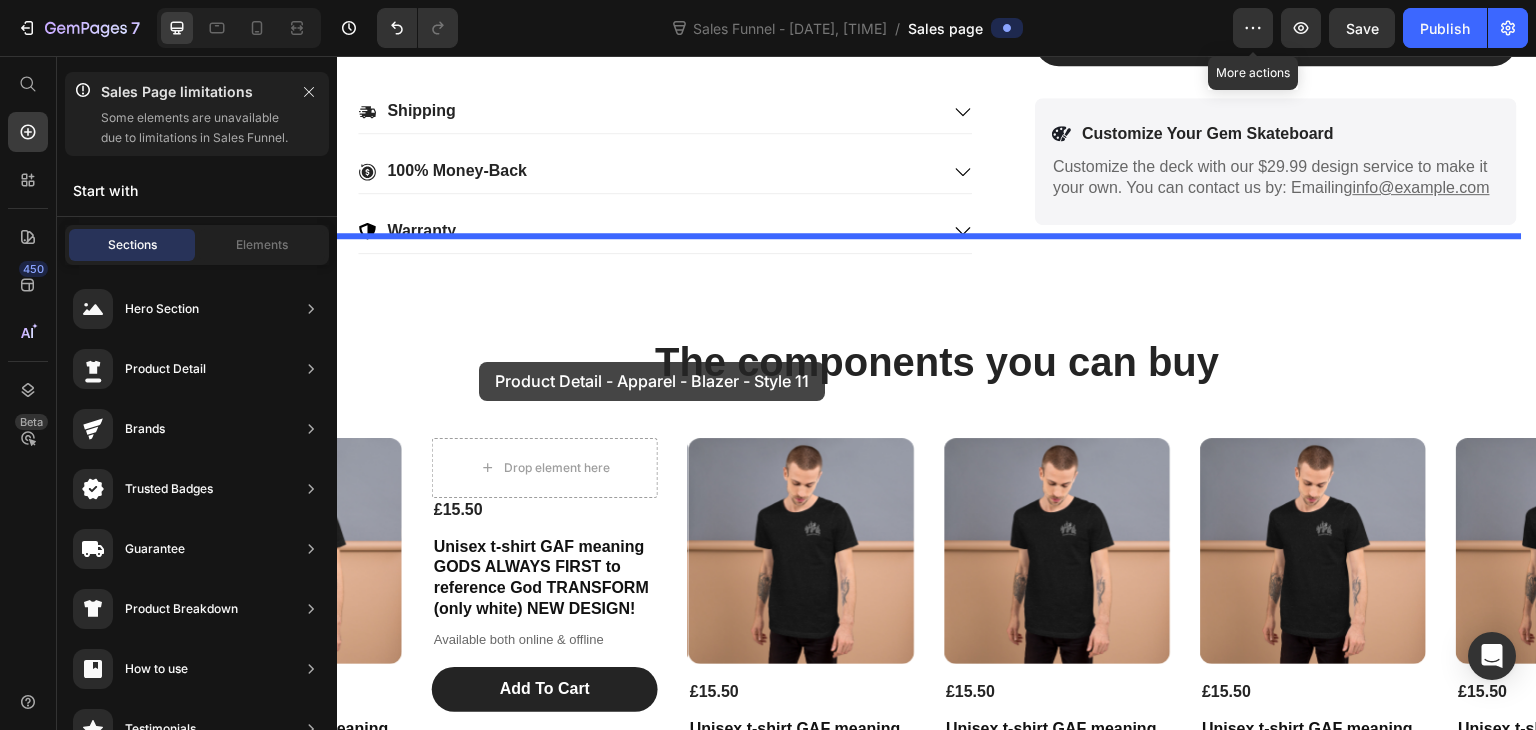 drag, startPoint x: 809, startPoint y: 250, endPoint x: 479, endPoint y: 362, distance: 348.48816 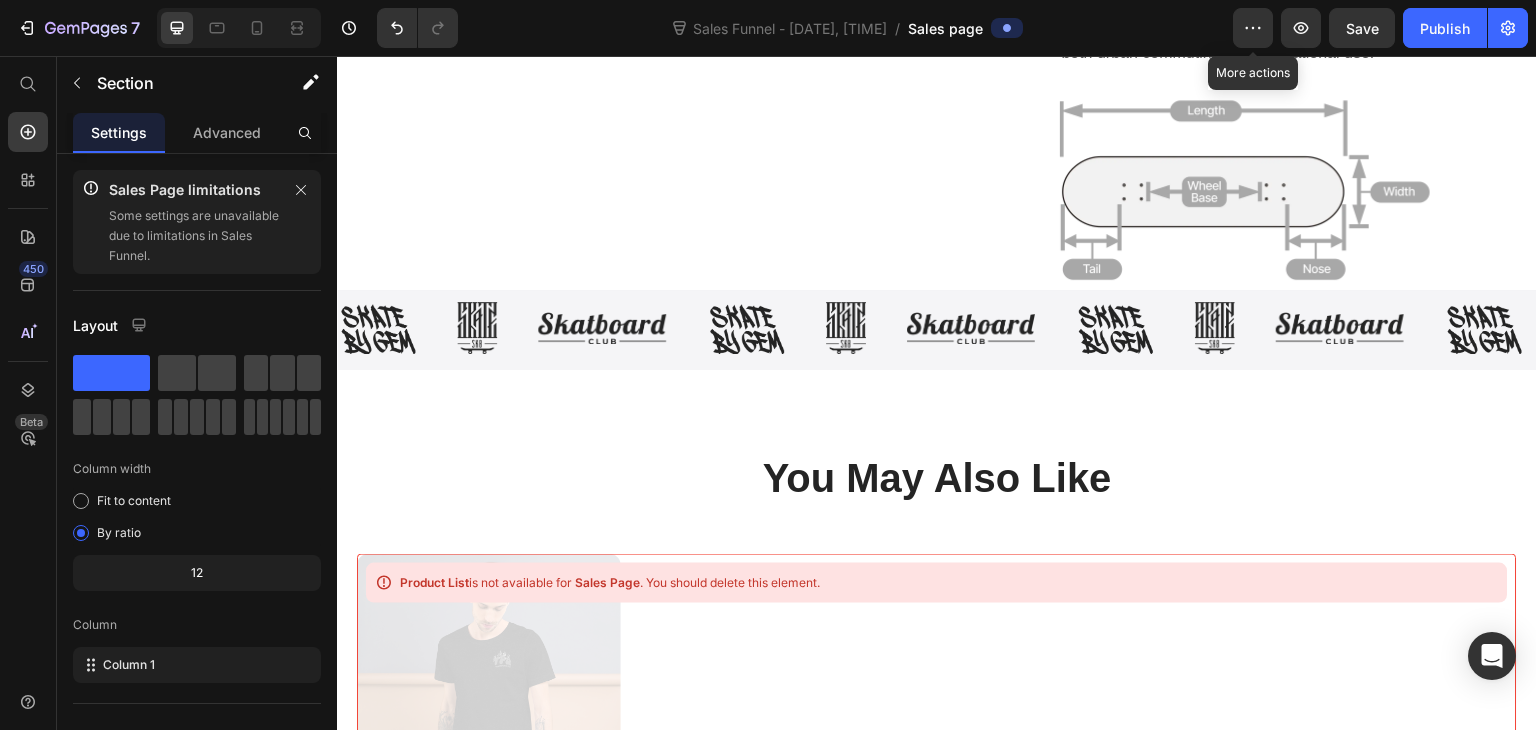 scroll, scrollTop: 5333, scrollLeft: 0, axis: vertical 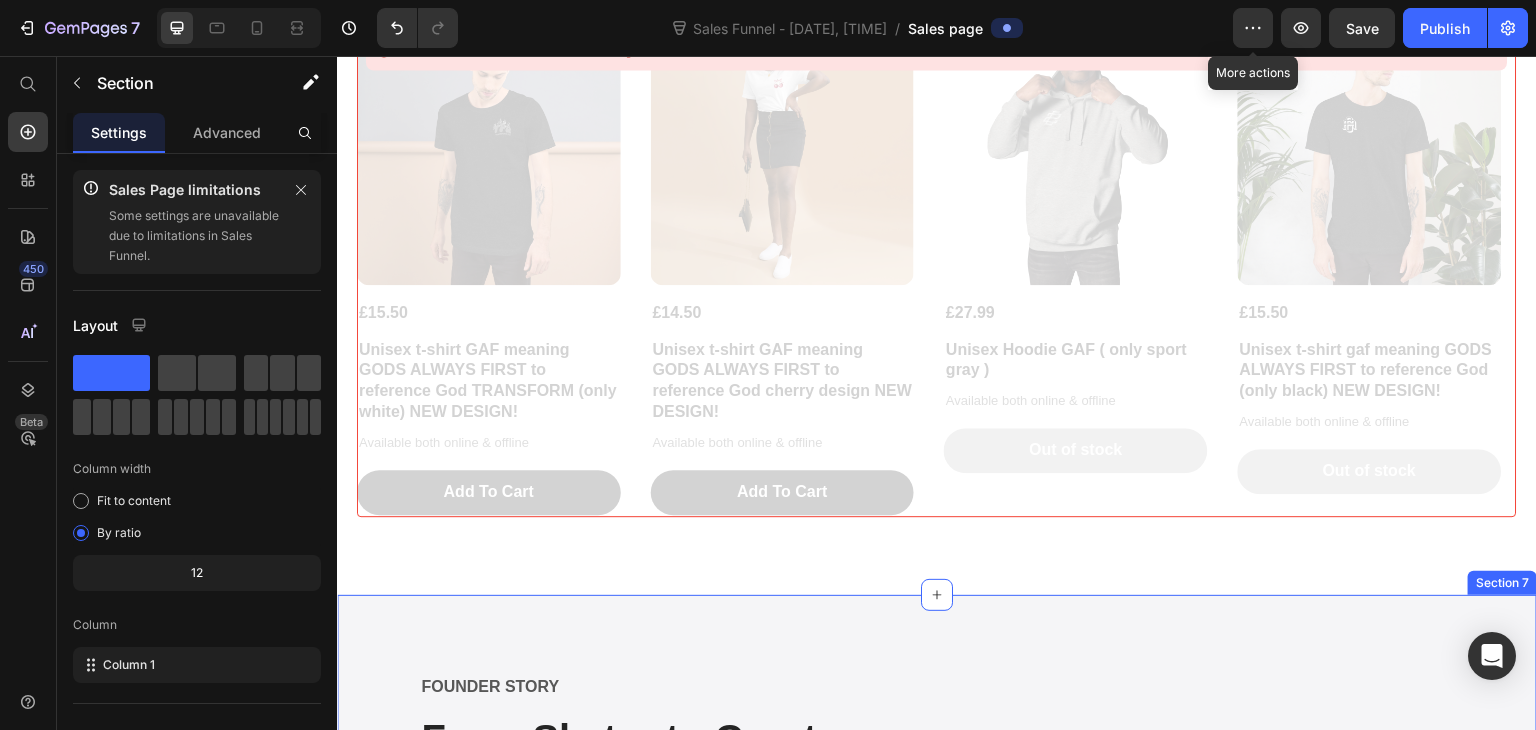 click on "Image FOUNDER STORY Text Block From Skater to Creator Heading As a lifelong skateboard enthusiast, I set out to design the ultimate board that blends top-tier performance and sleek style. The result is the Gem Skateboard - crafted with premium maple for unparalleled responsiveness, and outfitted with high-quality components to tackle the urban landscape with confidence and style. It's my hope that the Gem will inspire others, just as I was once inspired, to discover the joy and exhilaration of skateboarding. Text Block Image Image Row [FIRST] Text Block Row Section 7" at bounding box center [937, 896] 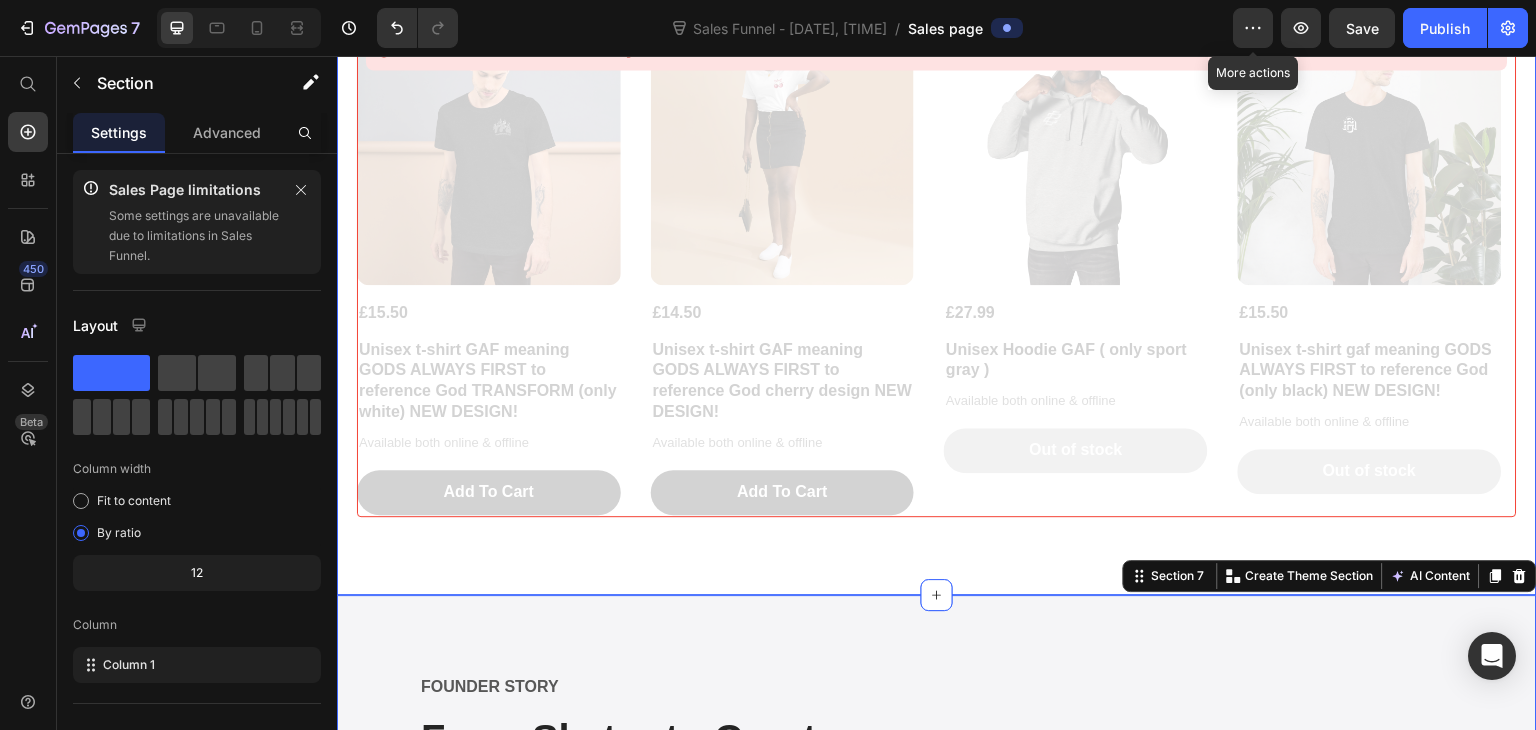 click on "You May Also Like Heading Product List is not available for Sales Page . You should delete this element. Product Images £15.50 Product Price Unisex t-shirt GAF meaning GODS ALWAYS FIRST to reference God TRANSFORM (only white) NEW DESIGN! Product Title Available both online & offline Text Block Add To Cart Add to Cart Row Product Images £14.50 Product Price Unisex t-shirt GAF meaning GODS ALWAYS FIRST to reference God cherry design NEW DESIGN! Product Title Available both online & offline Text Block Add To Cart Add to Cart Row Product Images £27.99 Product Price Unisex Hoodie GAF ( only sport gray ) Product Title Available both online & offline Text Block Out of stock Add to Cart Row Product Images £15.50 Product Price Unisex t-shirt gaf meaning GODS ALWAYS FIRST to reference God (only black) NEW DESIGN! Product Title Available both online & offline Text Block Out of stock Add to Cart Row Product List Section 6" at bounding box center (937, 216) 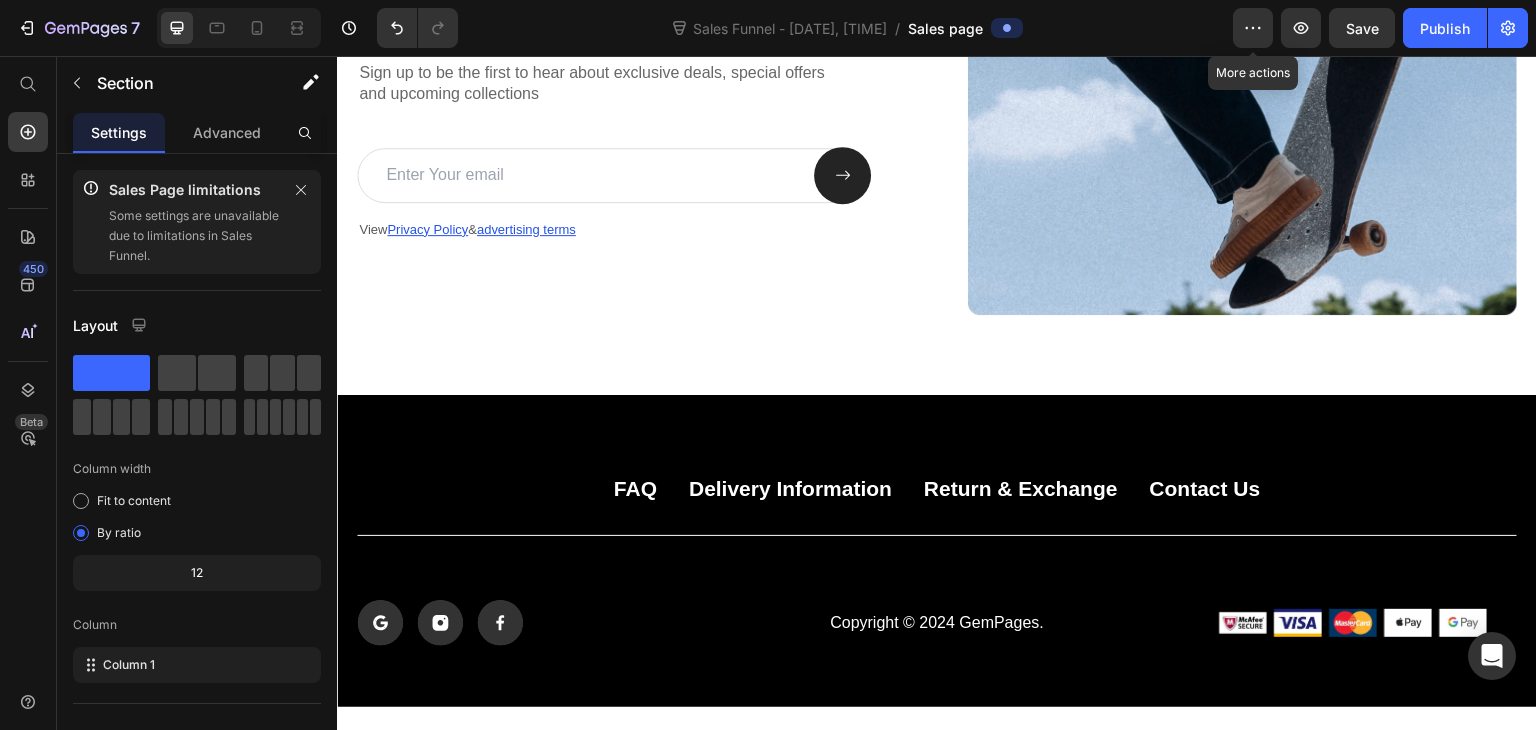 scroll, scrollTop: 7588, scrollLeft: 0, axis: vertical 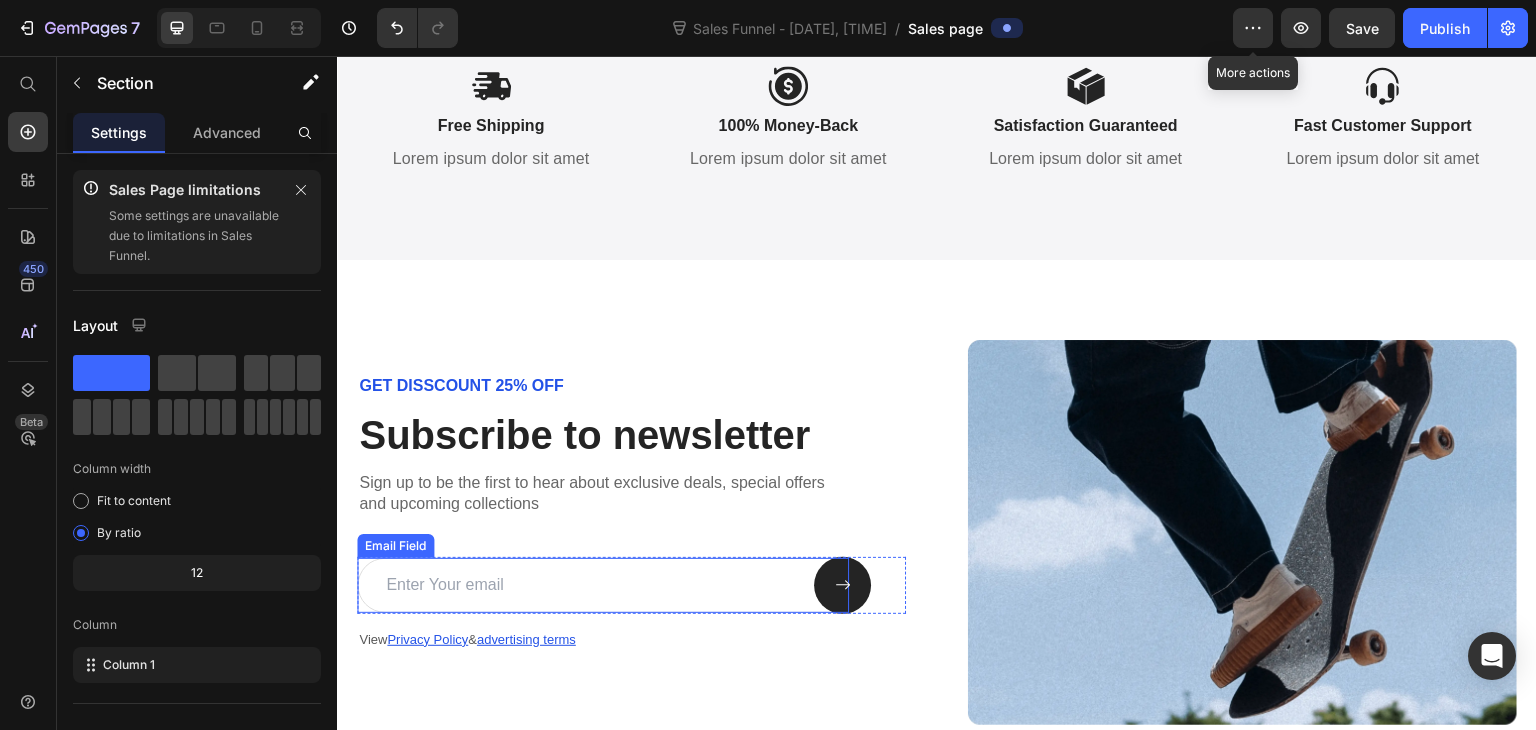 click at bounding box center (603, 585) 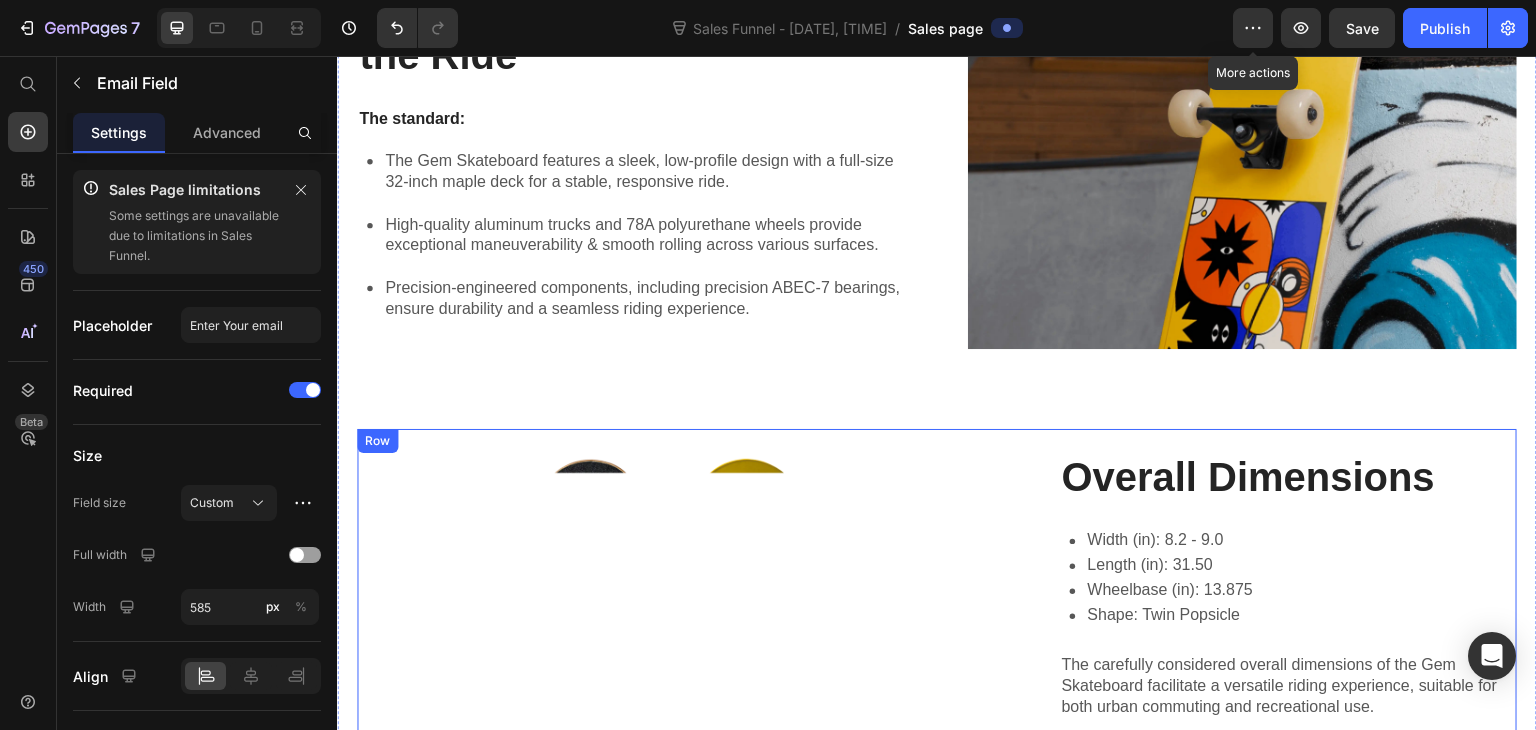 scroll, scrollTop: 3353, scrollLeft: 0, axis: vertical 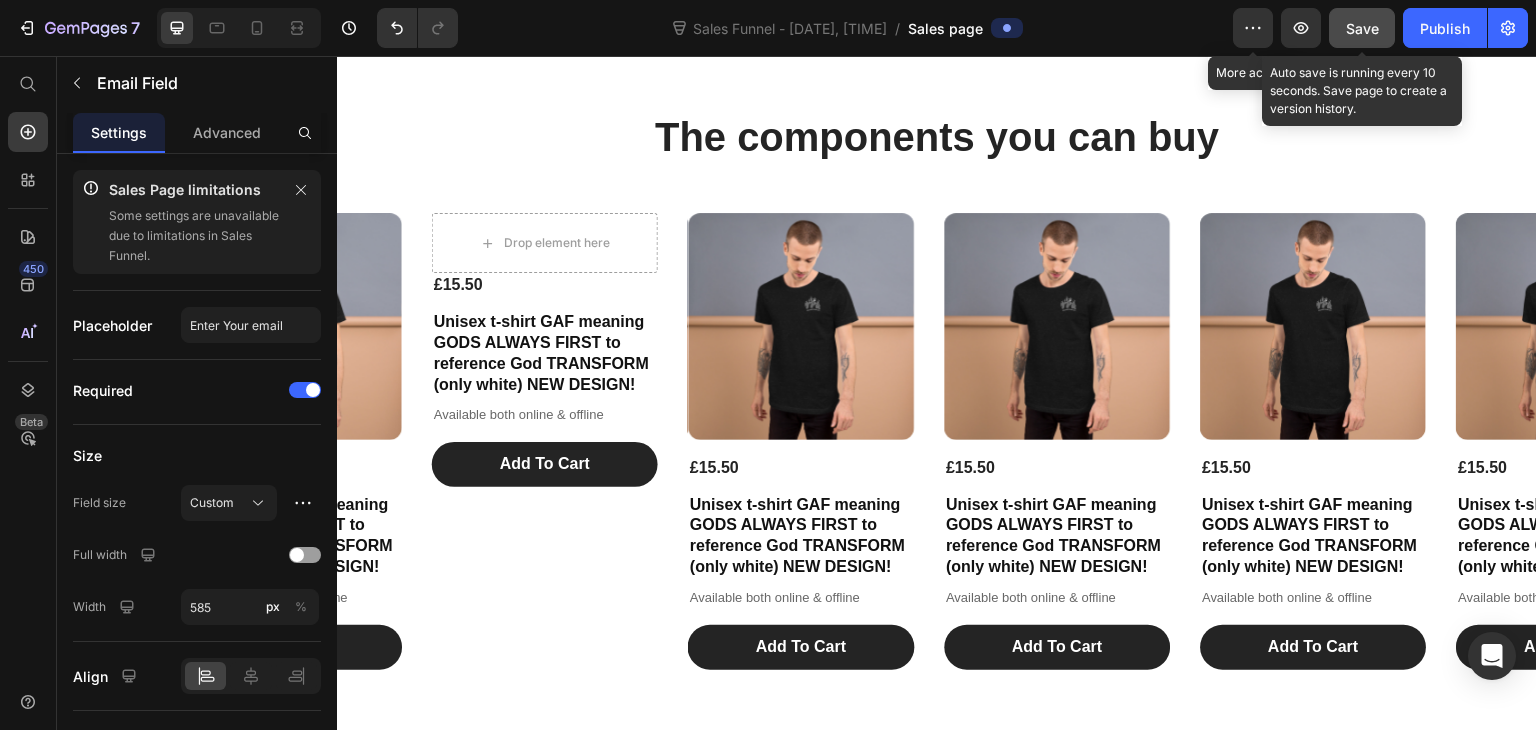 click on "Save" 